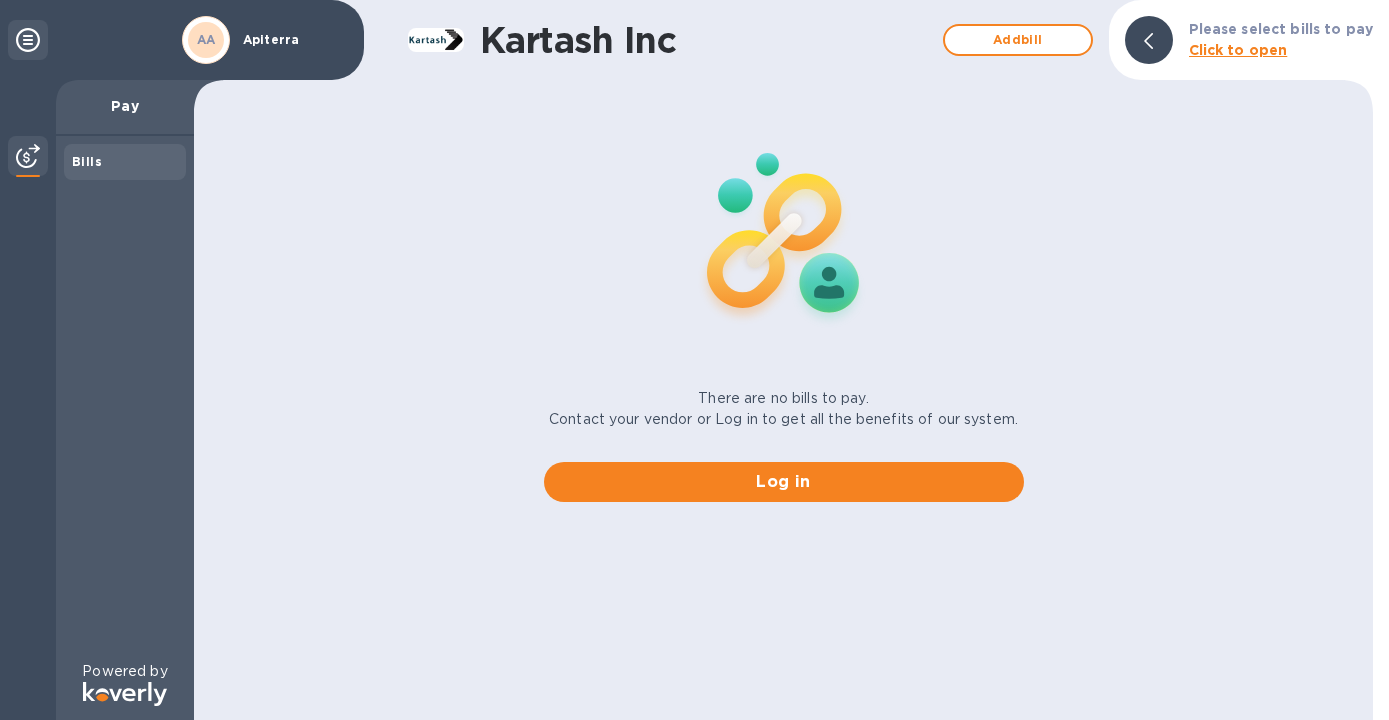 scroll, scrollTop: 0, scrollLeft: 0, axis: both 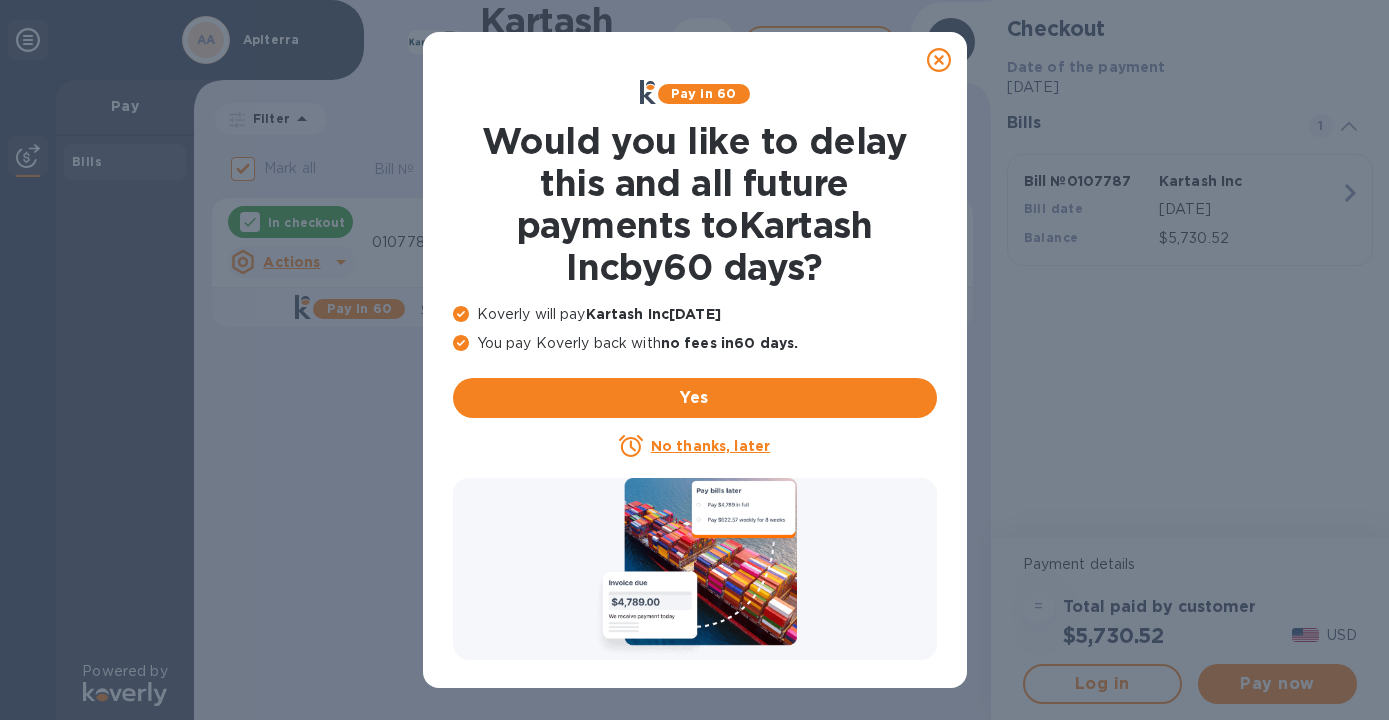 click on "No thanks, later" at bounding box center (710, 446) 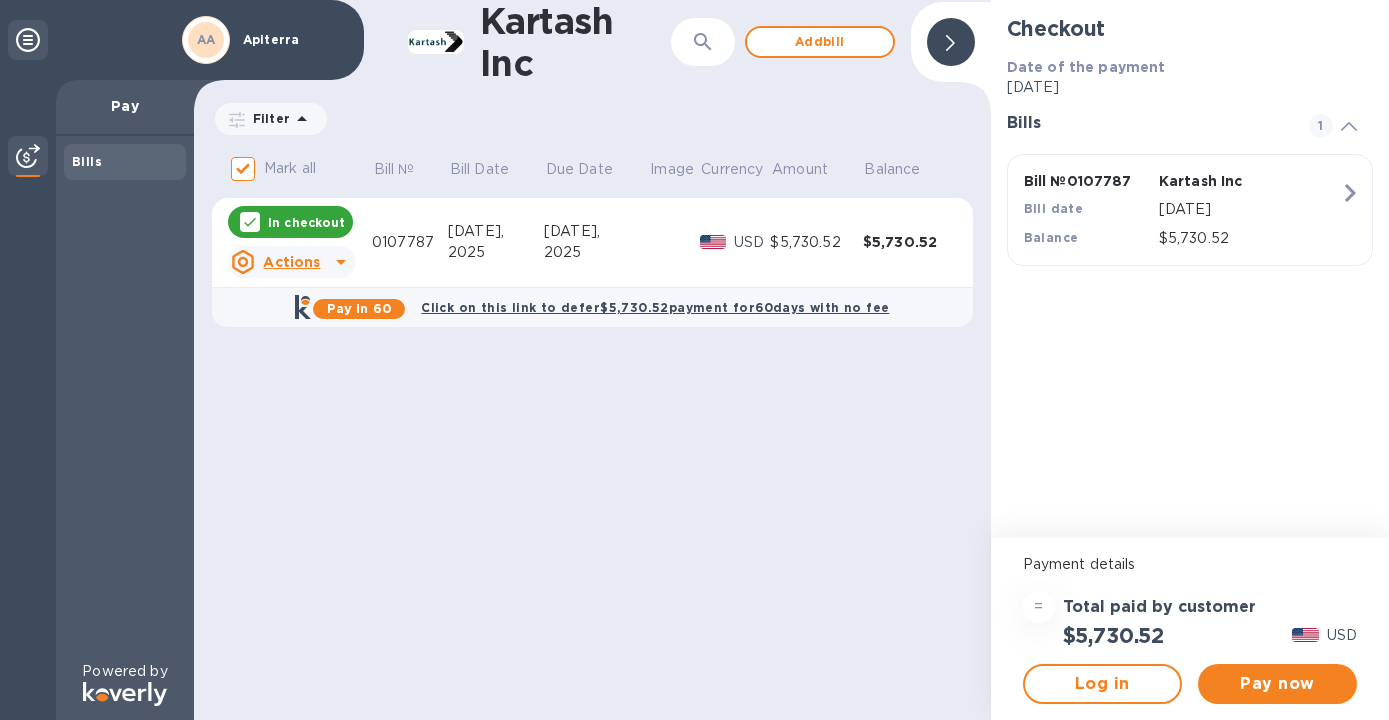 scroll, scrollTop: 0, scrollLeft: 0, axis: both 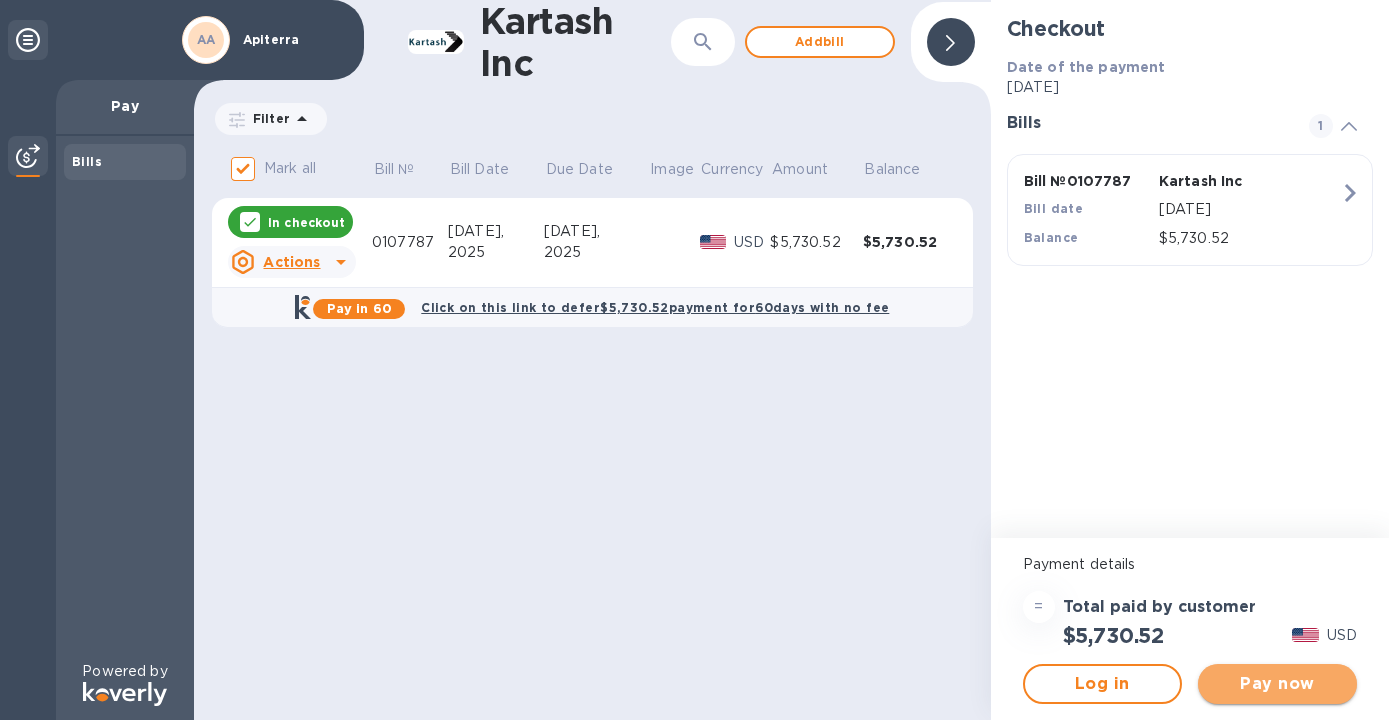 click on "Pay now" at bounding box center [1277, 684] 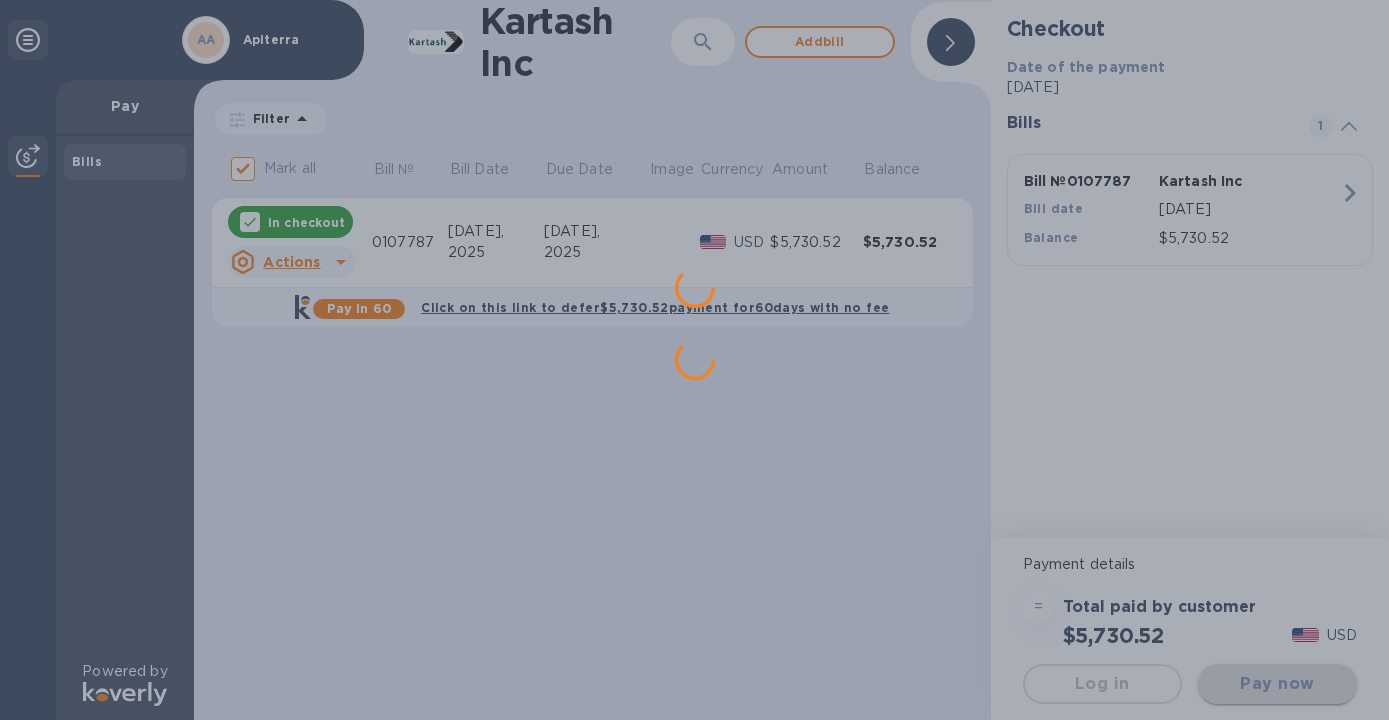 scroll, scrollTop: 0, scrollLeft: 0, axis: both 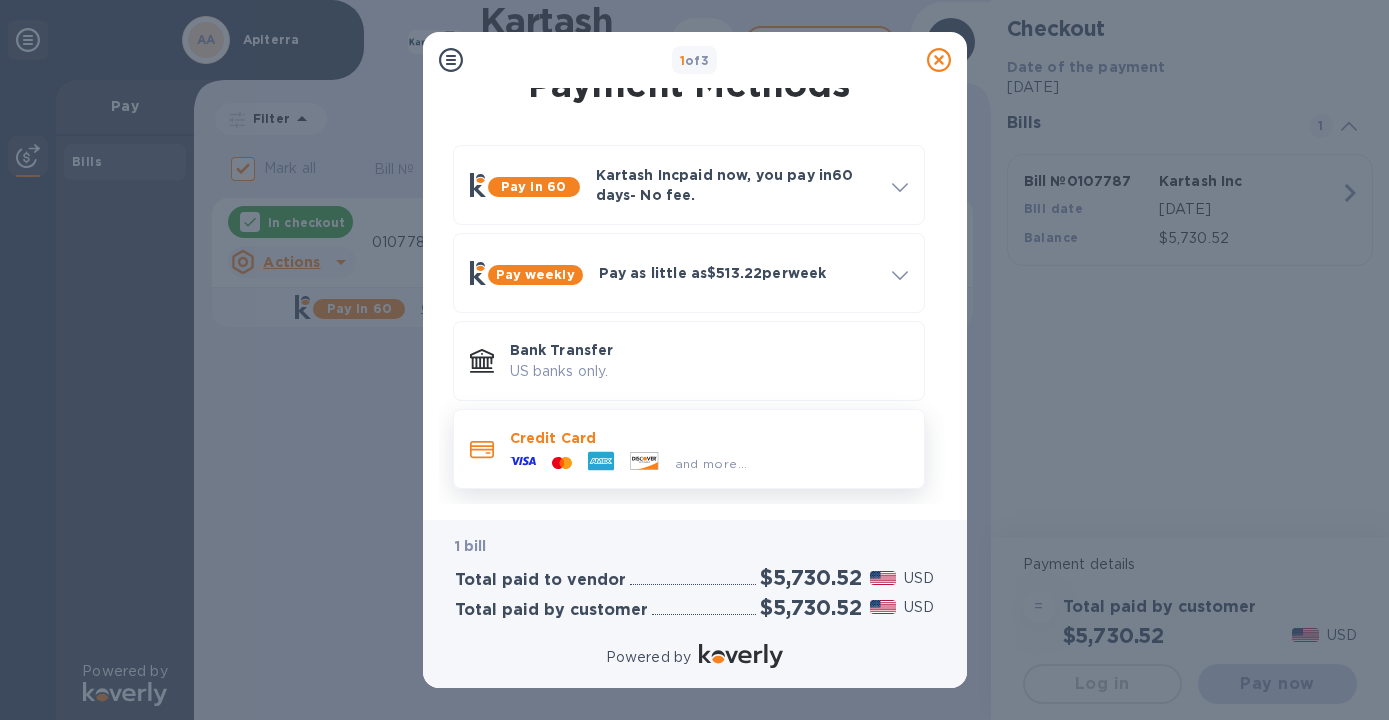 click on "Credit Card" at bounding box center [709, 438] 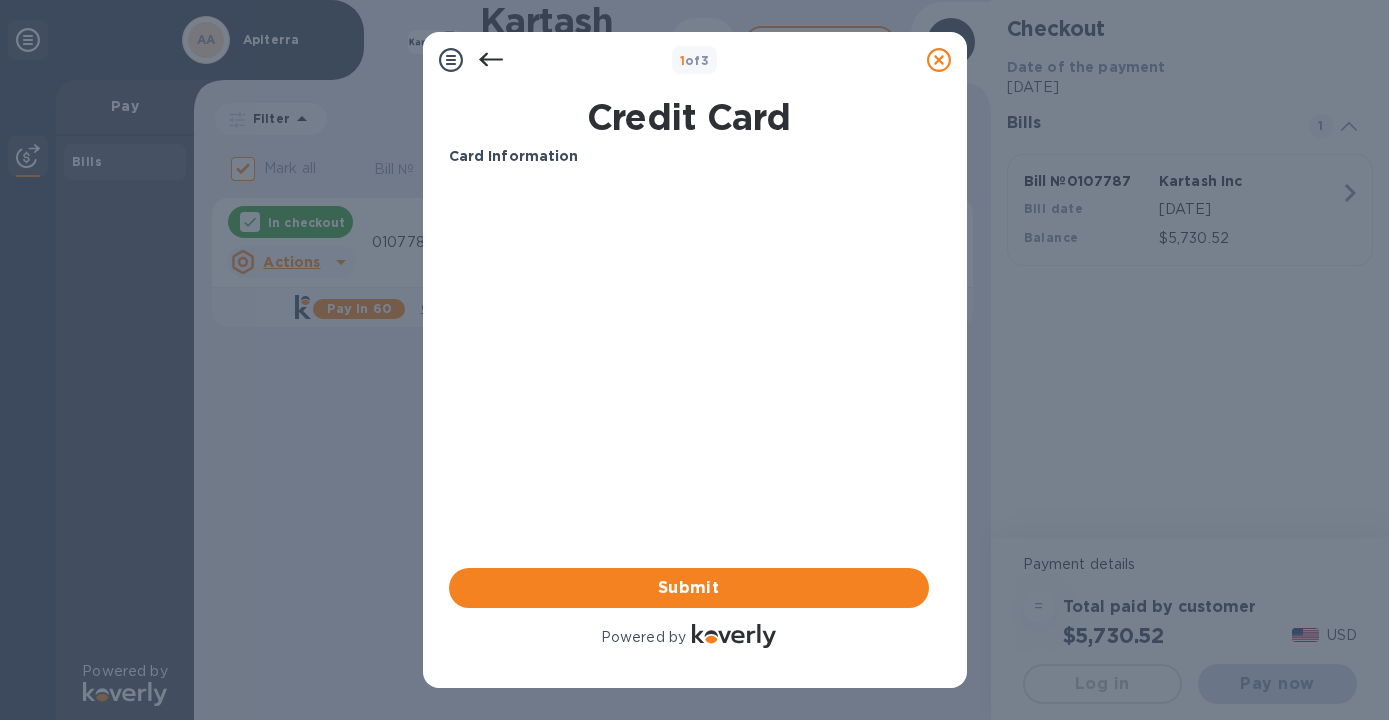 scroll, scrollTop: 0, scrollLeft: 0, axis: both 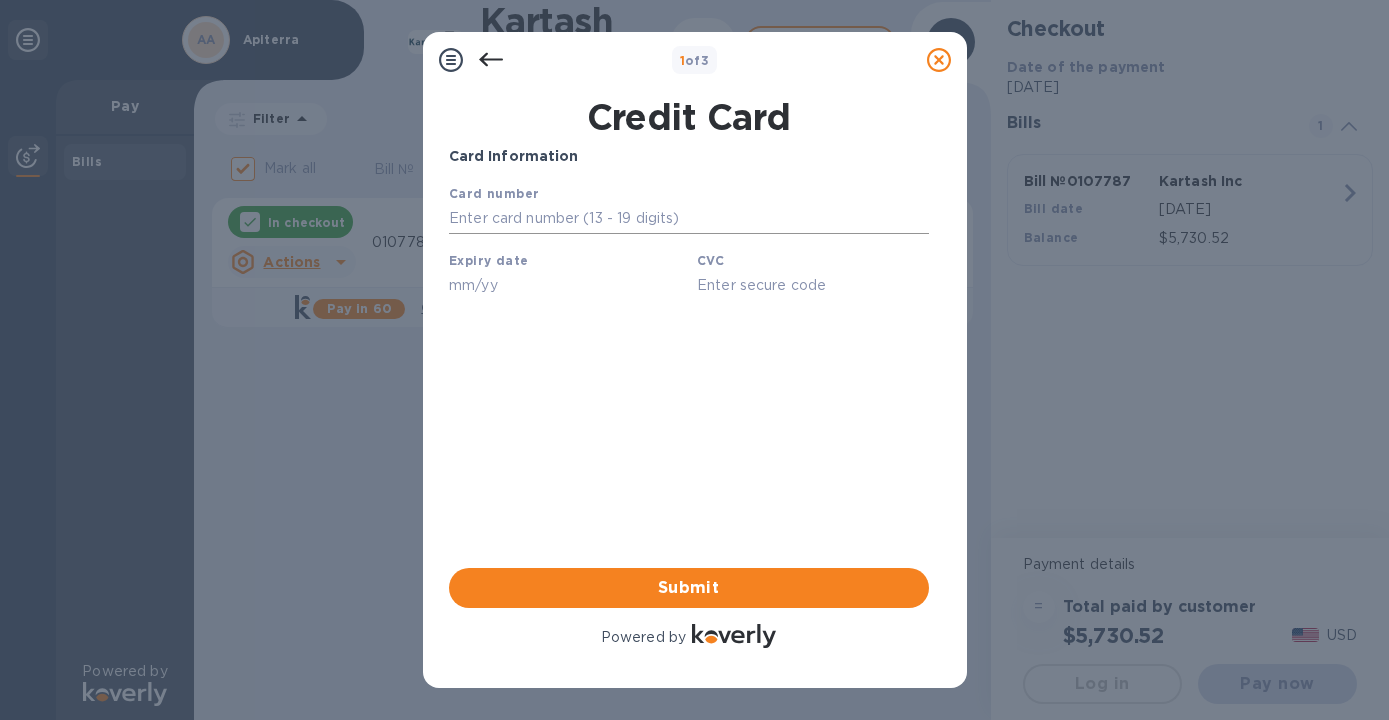 click at bounding box center [688, 219] 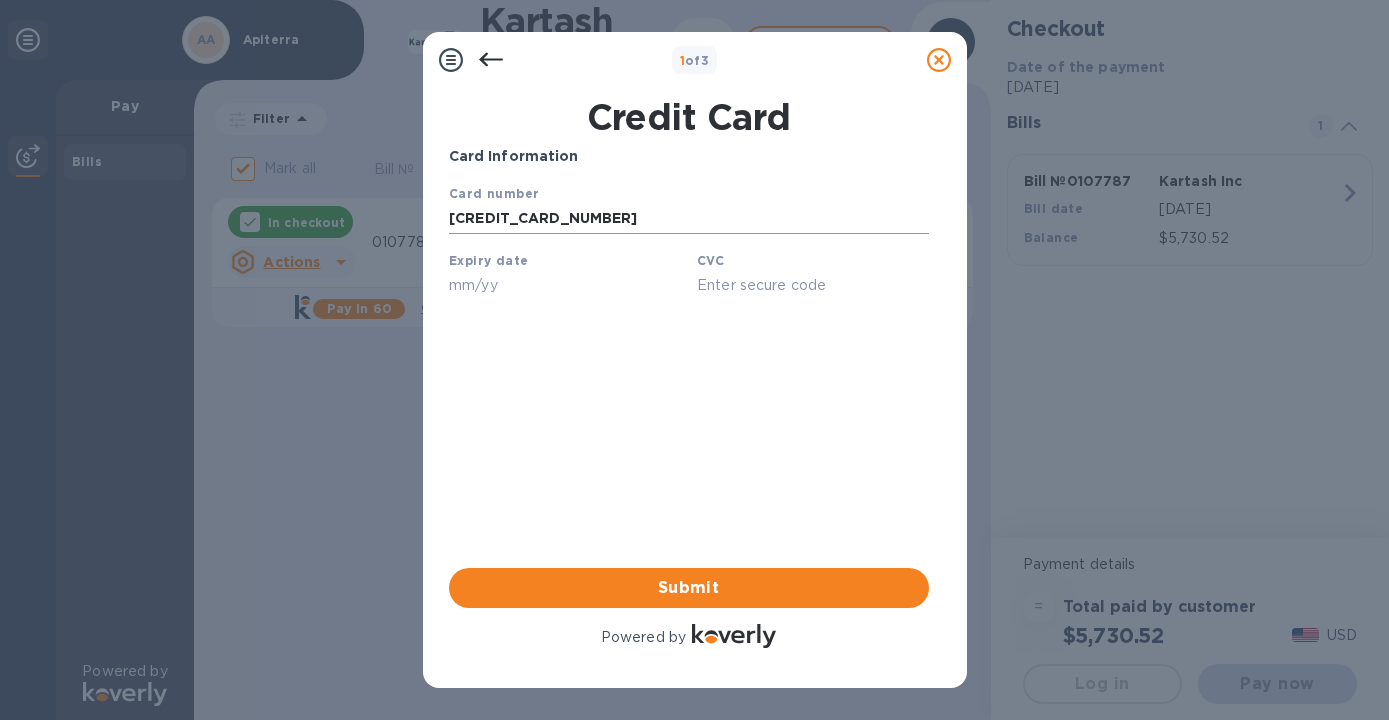 type on "07/26" 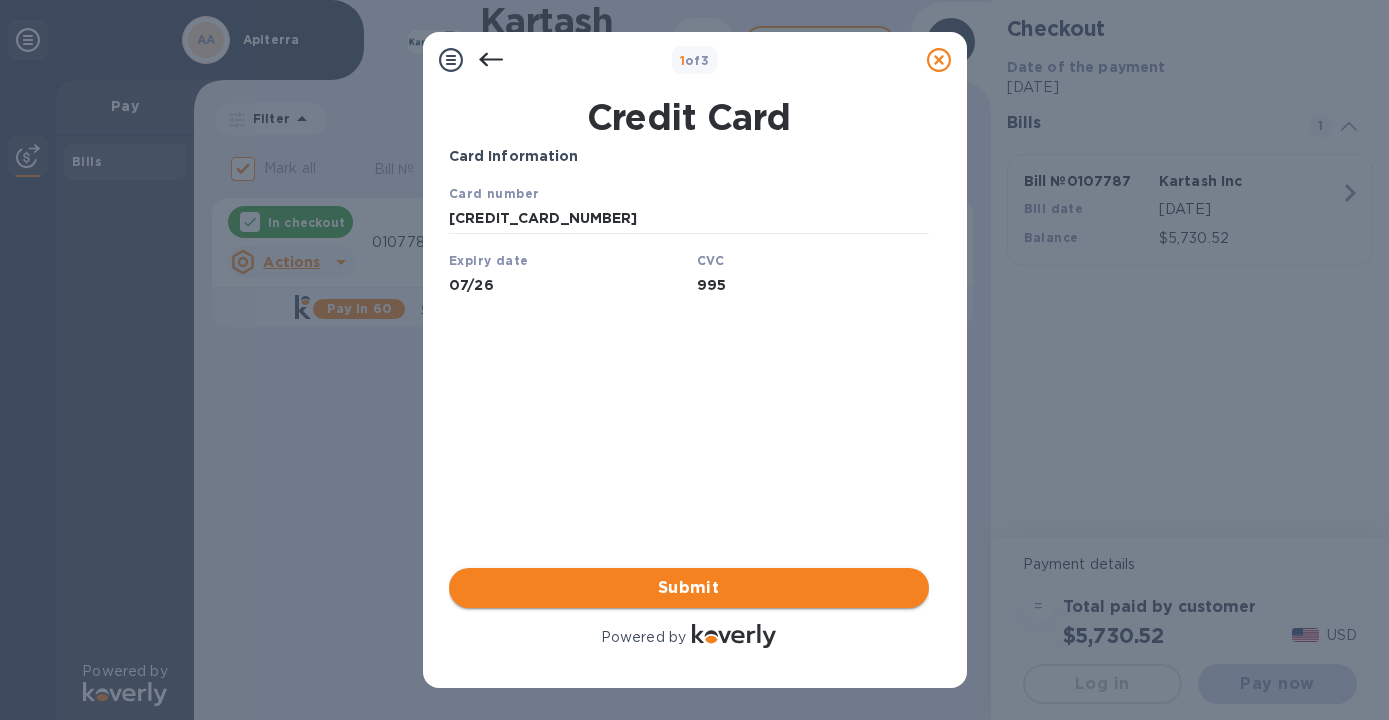 type on "995" 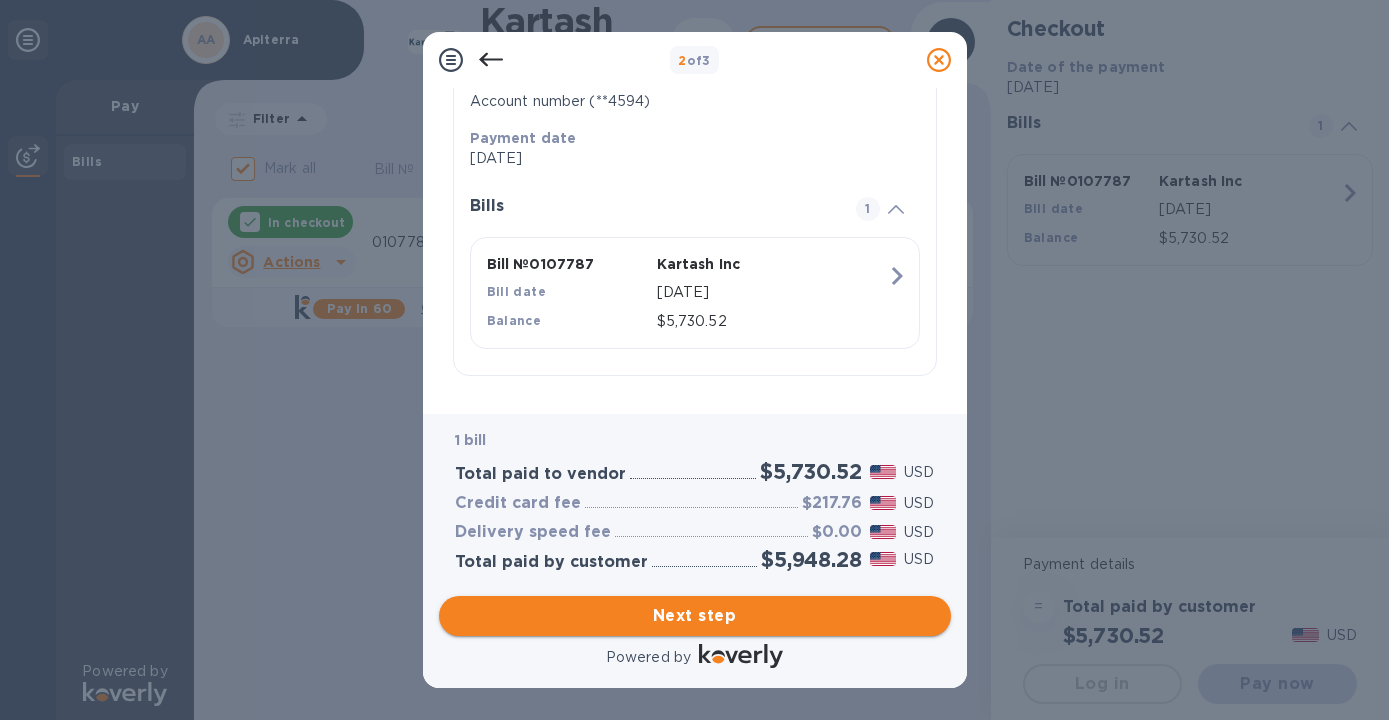 click on "Next step" at bounding box center (695, 616) 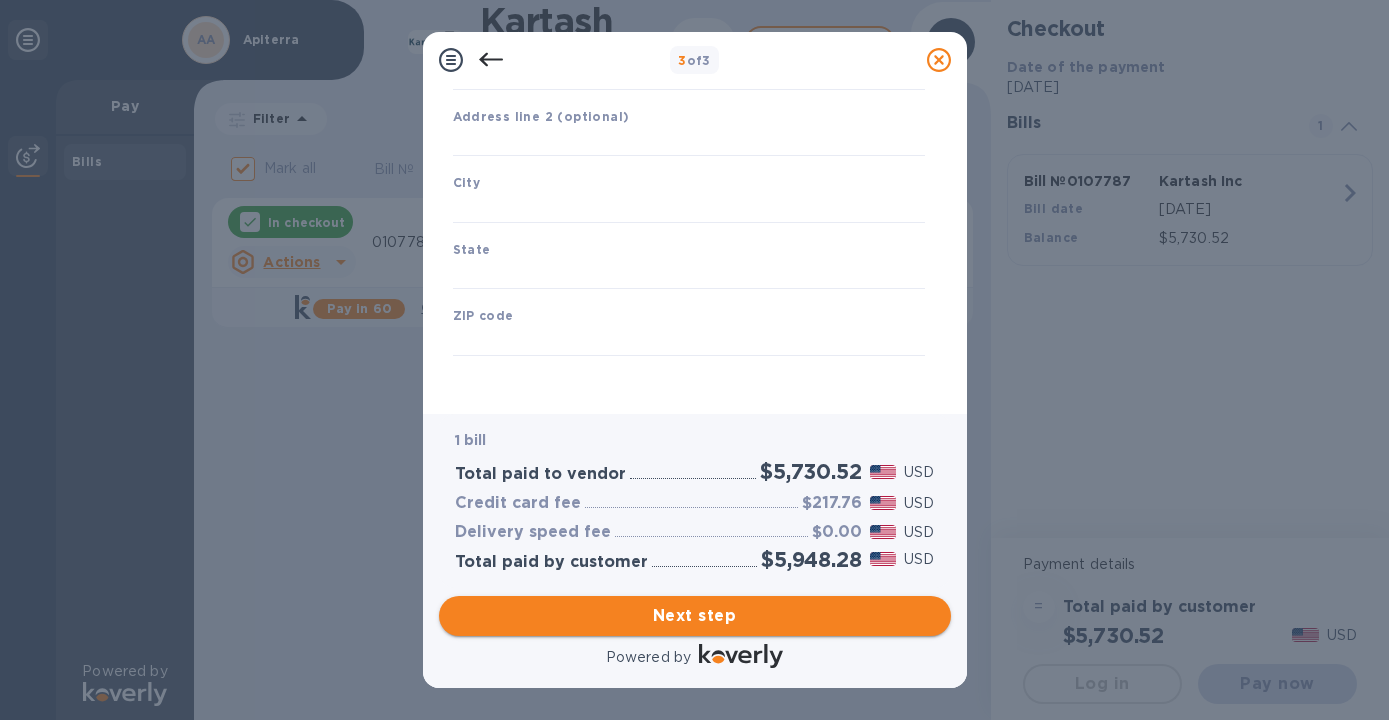type on "[GEOGRAPHIC_DATA]" 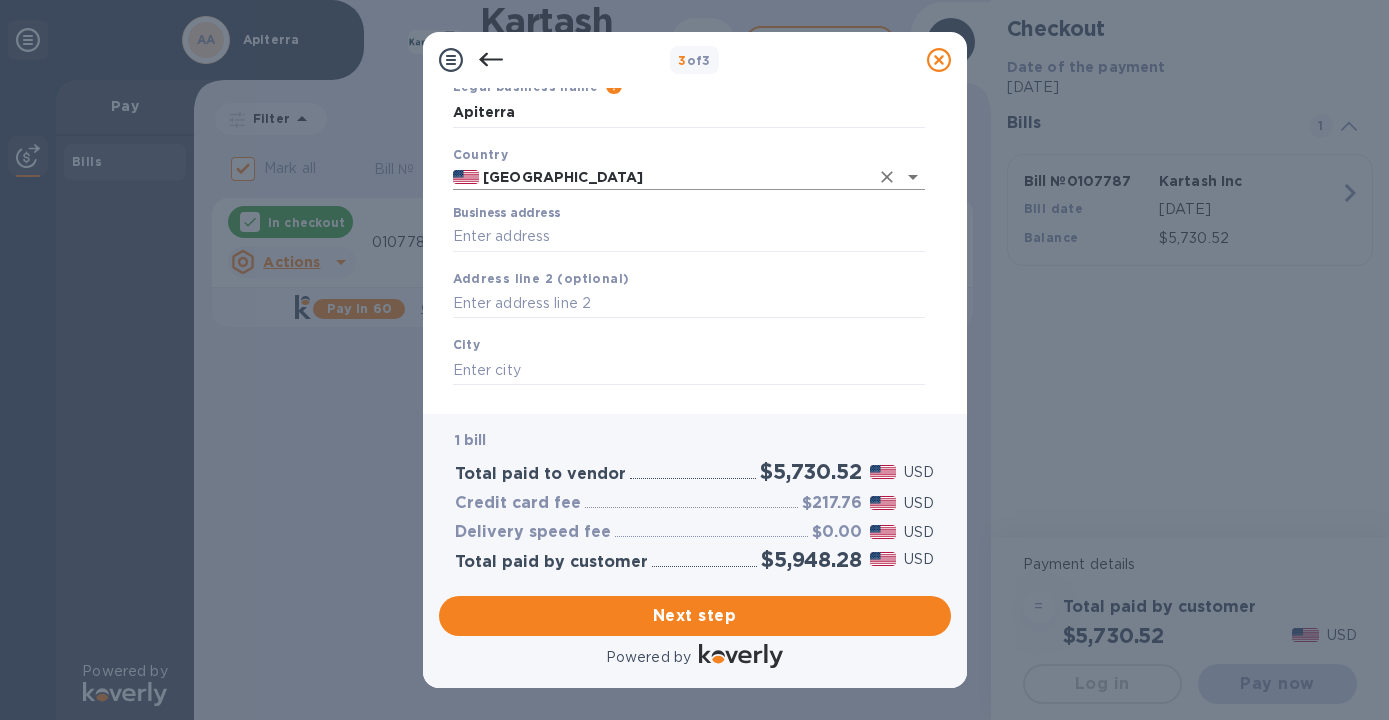 scroll, scrollTop: 106, scrollLeft: 0, axis: vertical 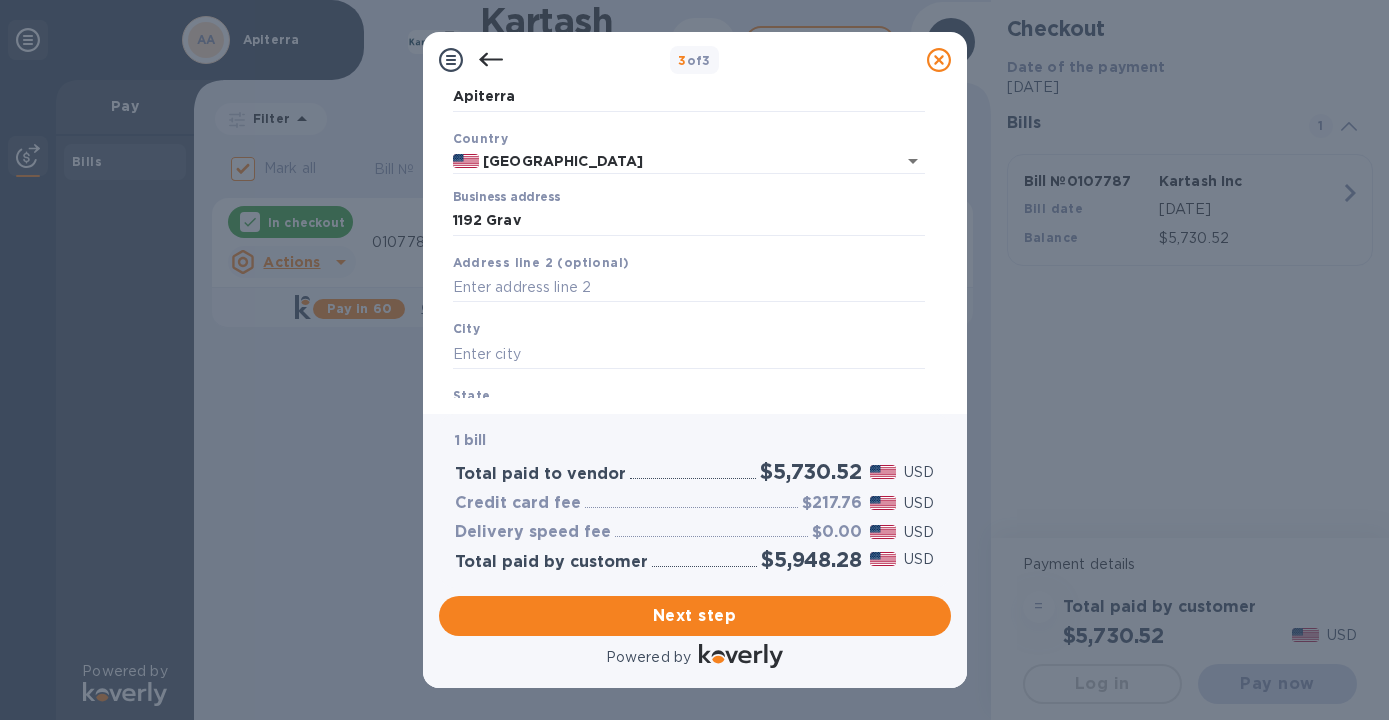 type on "[STREET_ADDRESS]" 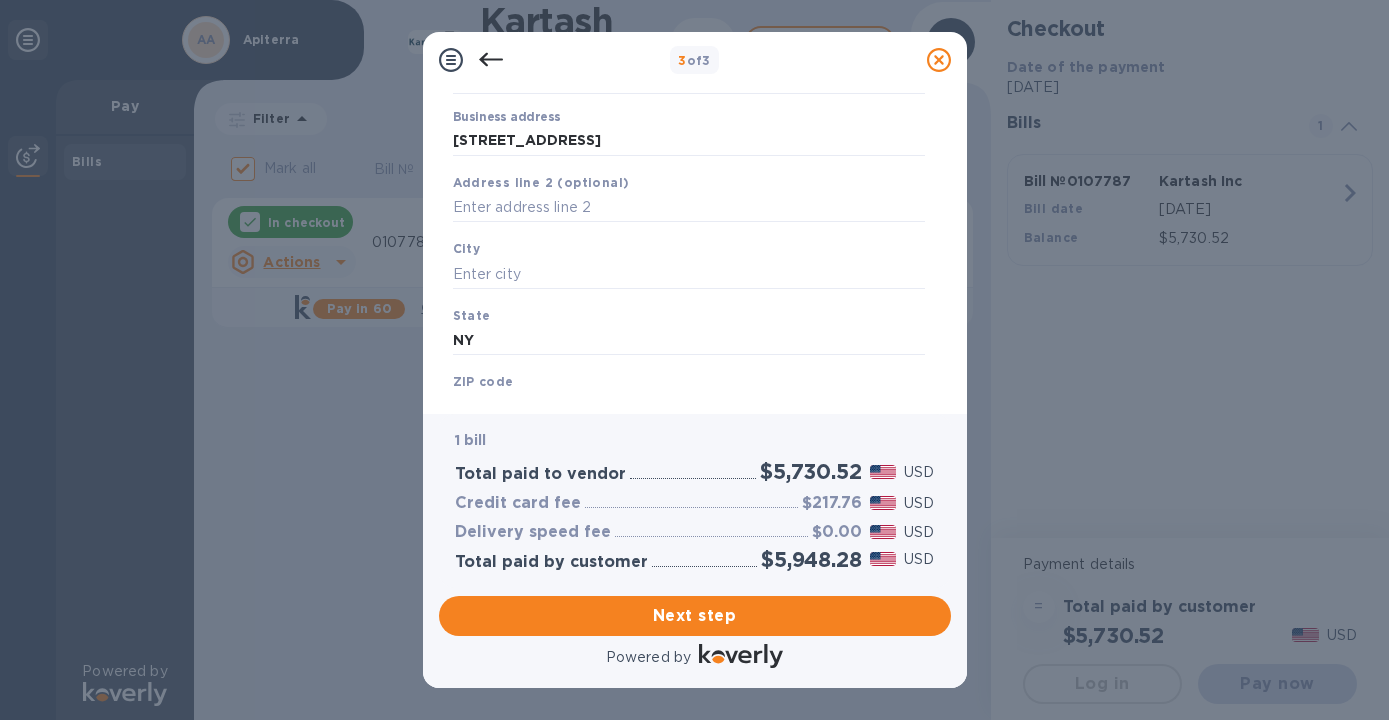 scroll, scrollTop: 193, scrollLeft: 0, axis: vertical 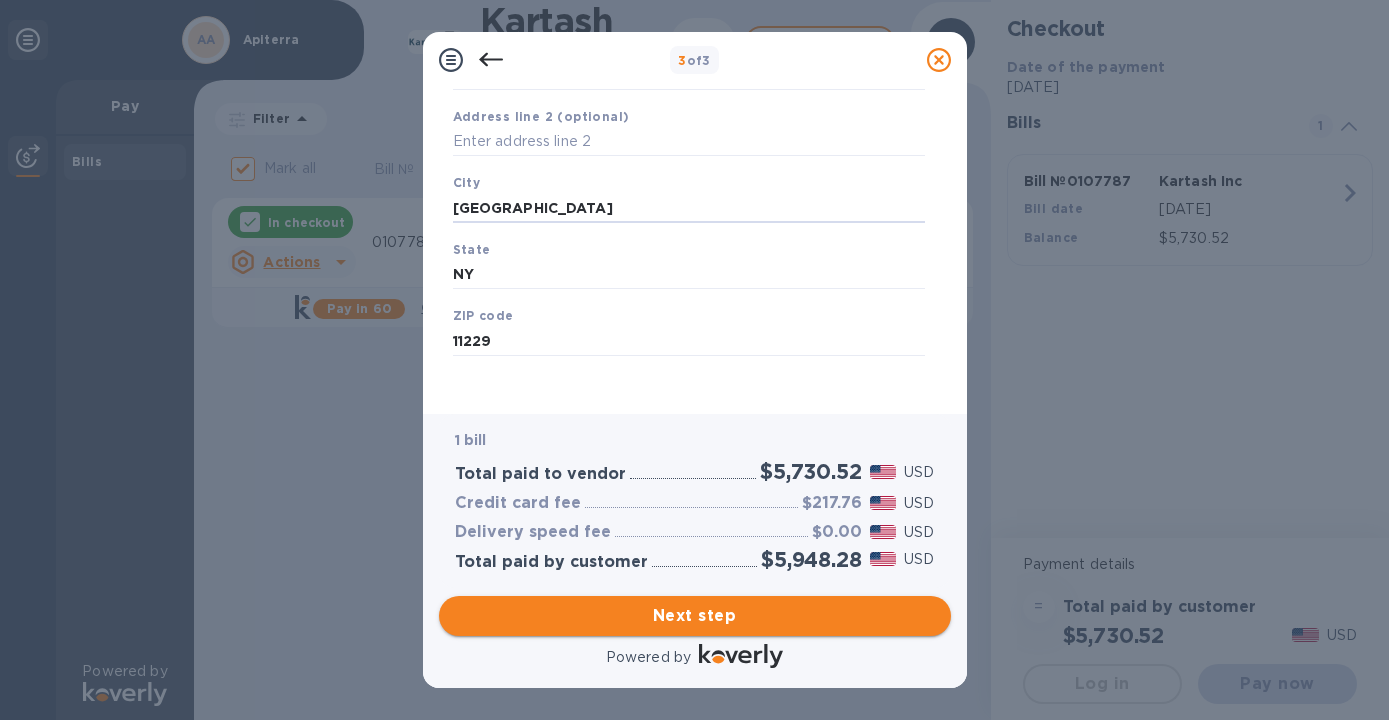 type on "[GEOGRAPHIC_DATA]" 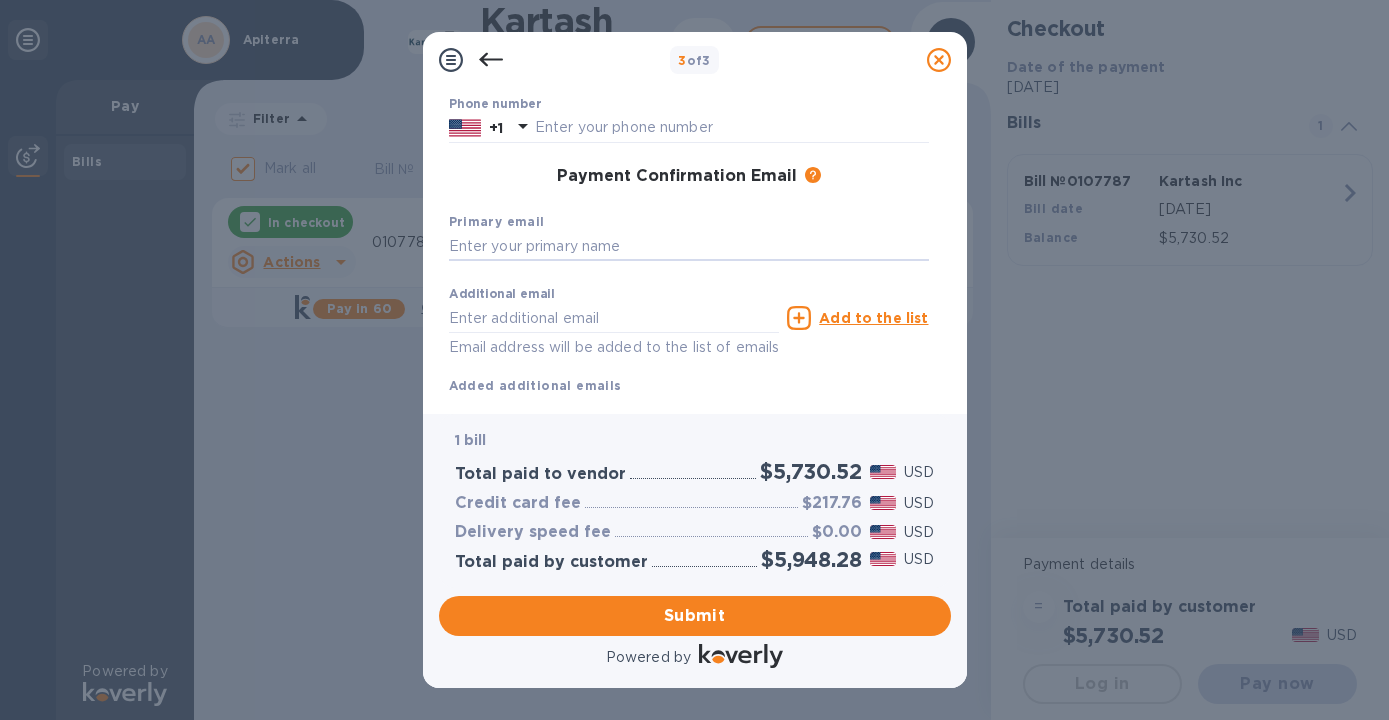 type on "[PERSON_NAME][EMAIL_ADDRESS][DOMAIN_NAME]" 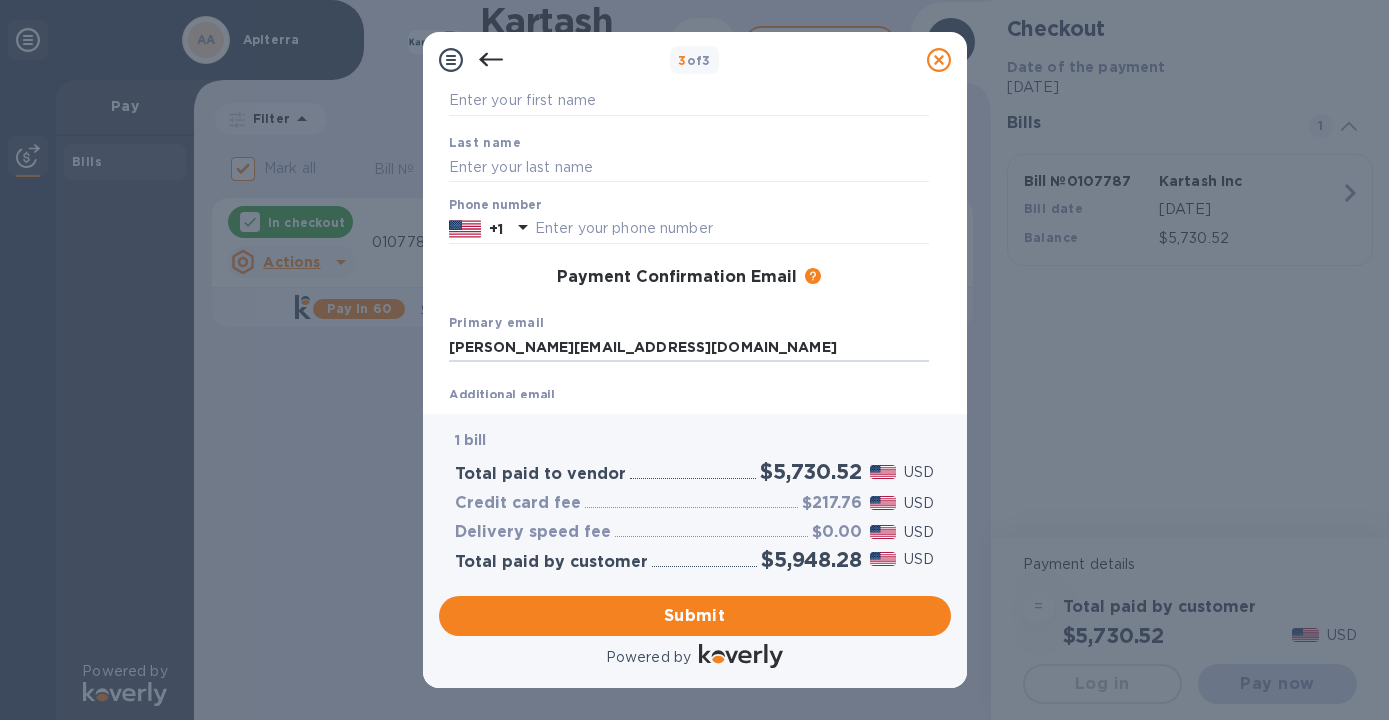 scroll, scrollTop: 121, scrollLeft: 0, axis: vertical 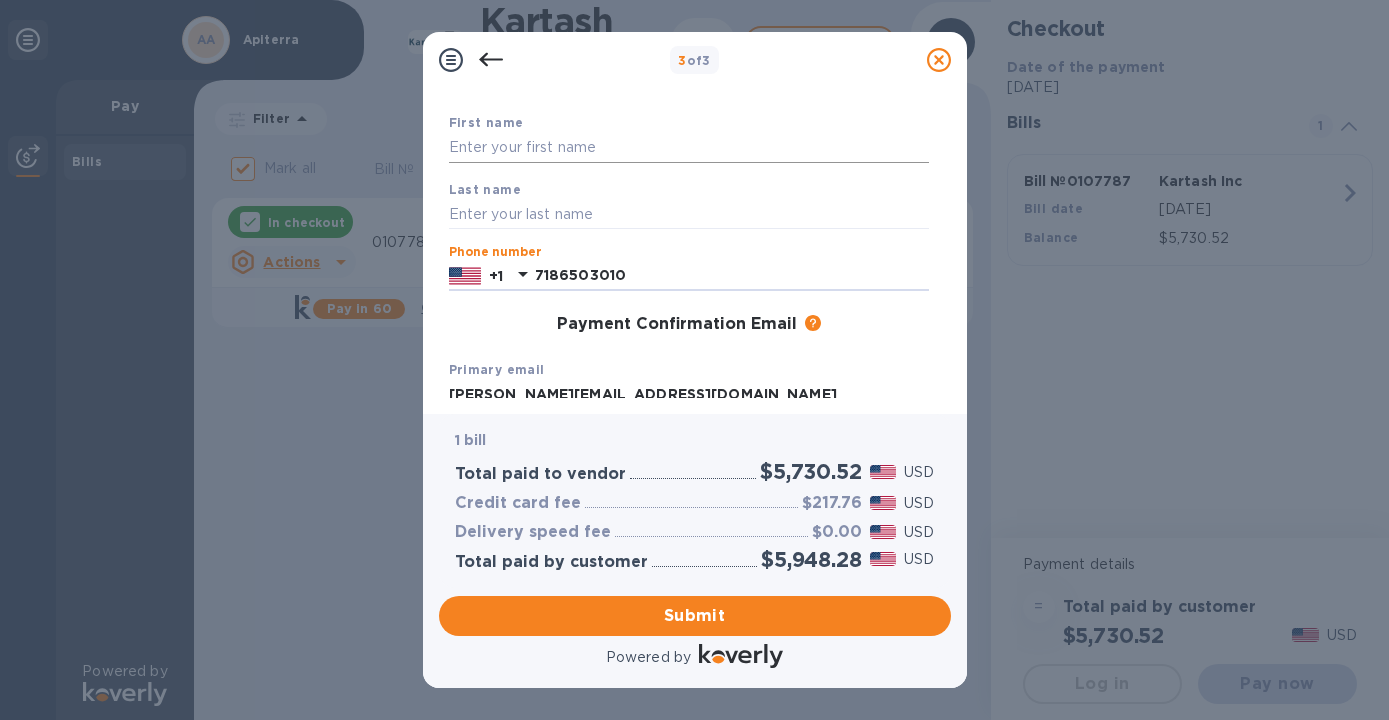 type on "7186503010" 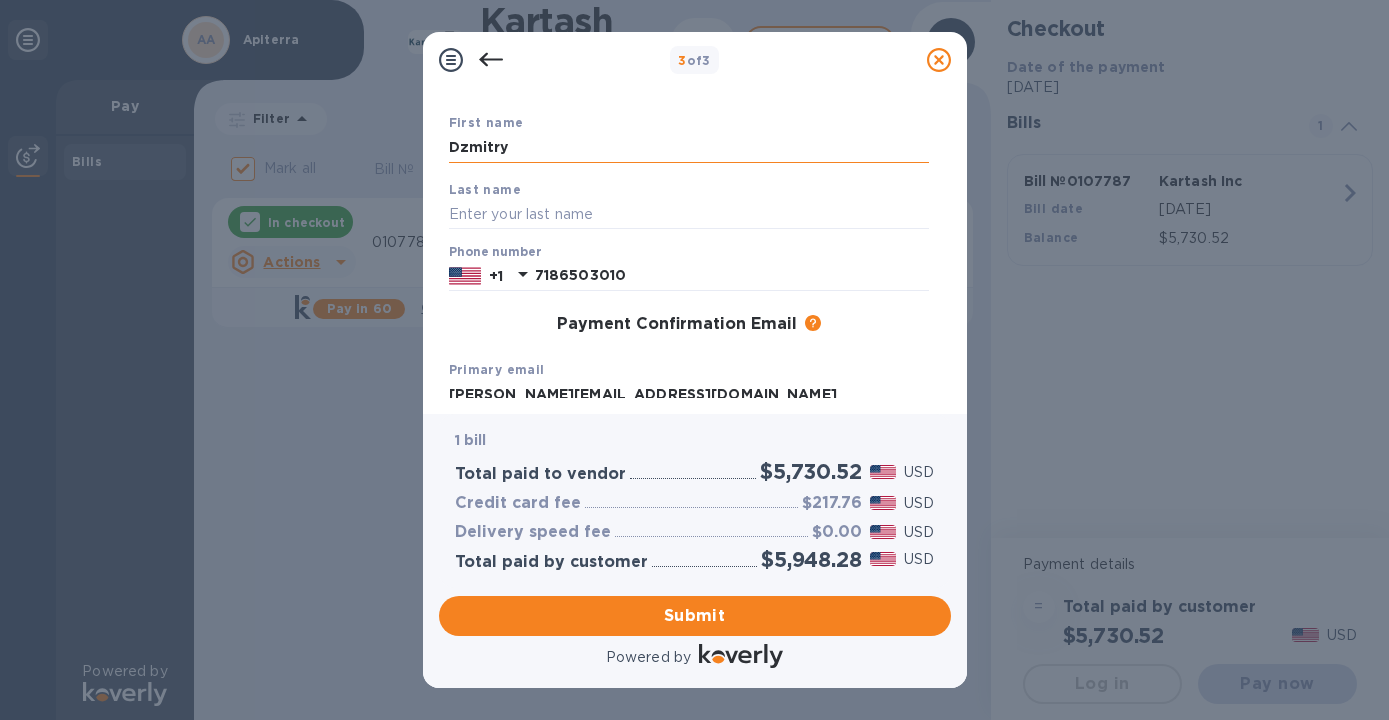 type on "Dzmitry" 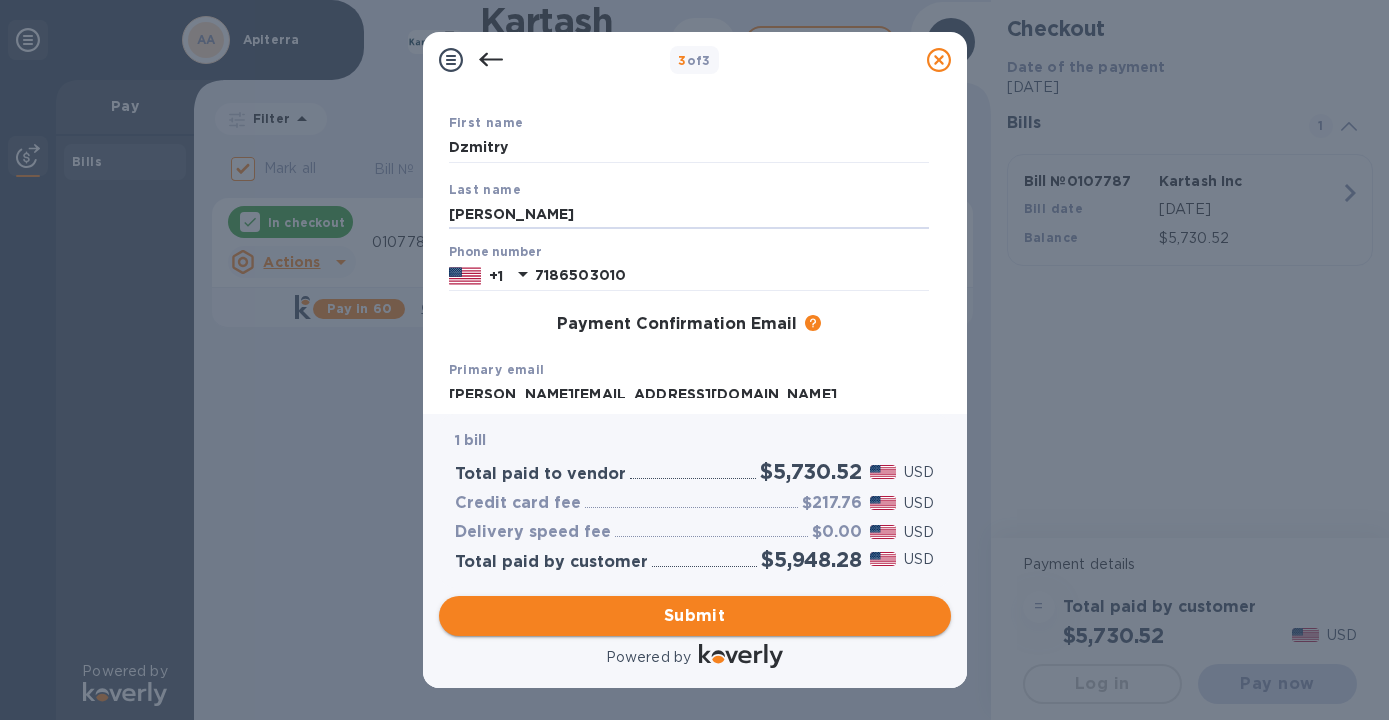 type on "[PERSON_NAME]" 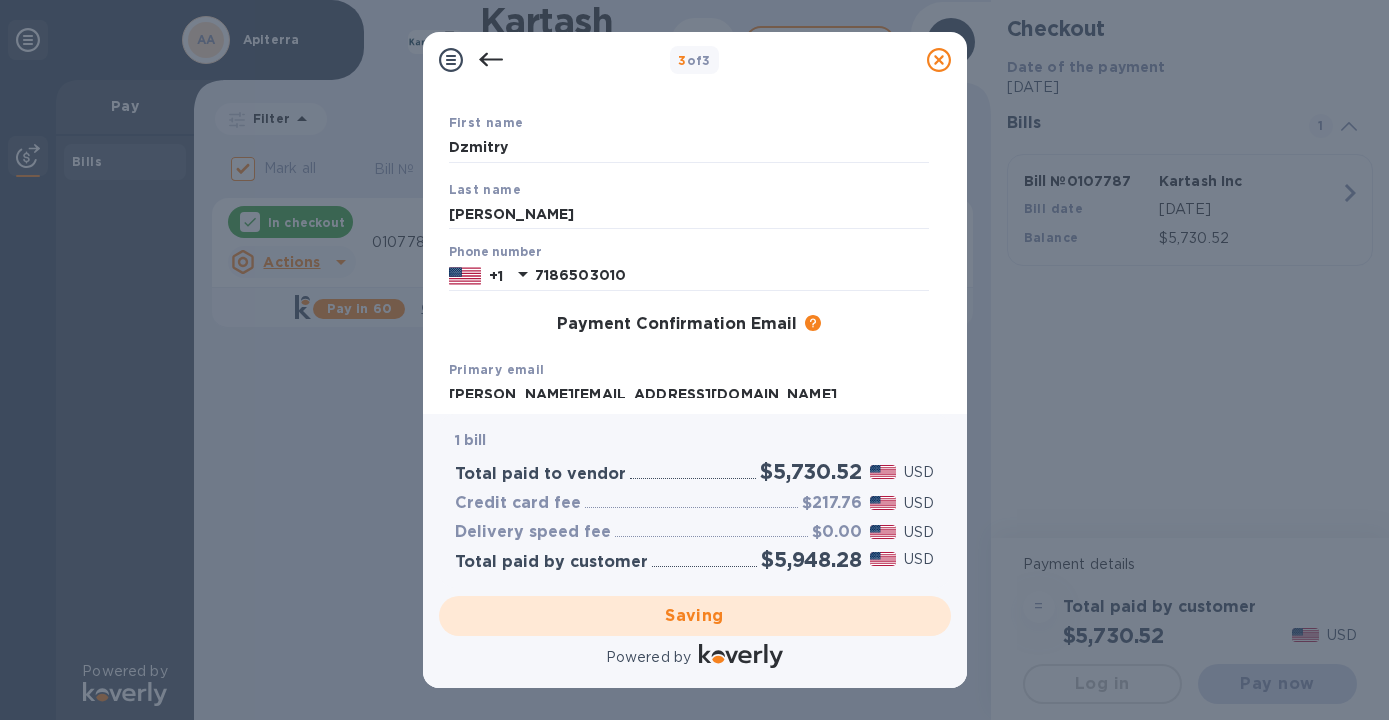 scroll, scrollTop: 0, scrollLeft: 0, axis: both 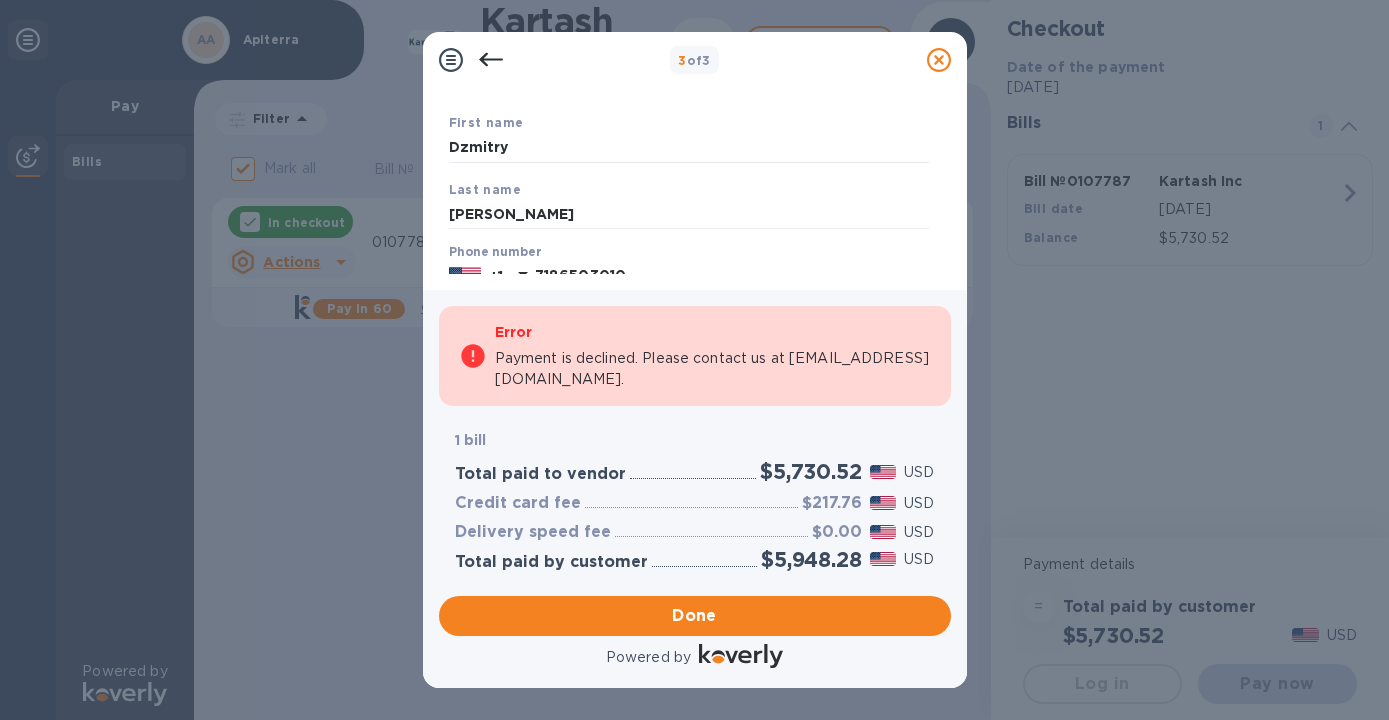 checkbox on "false" 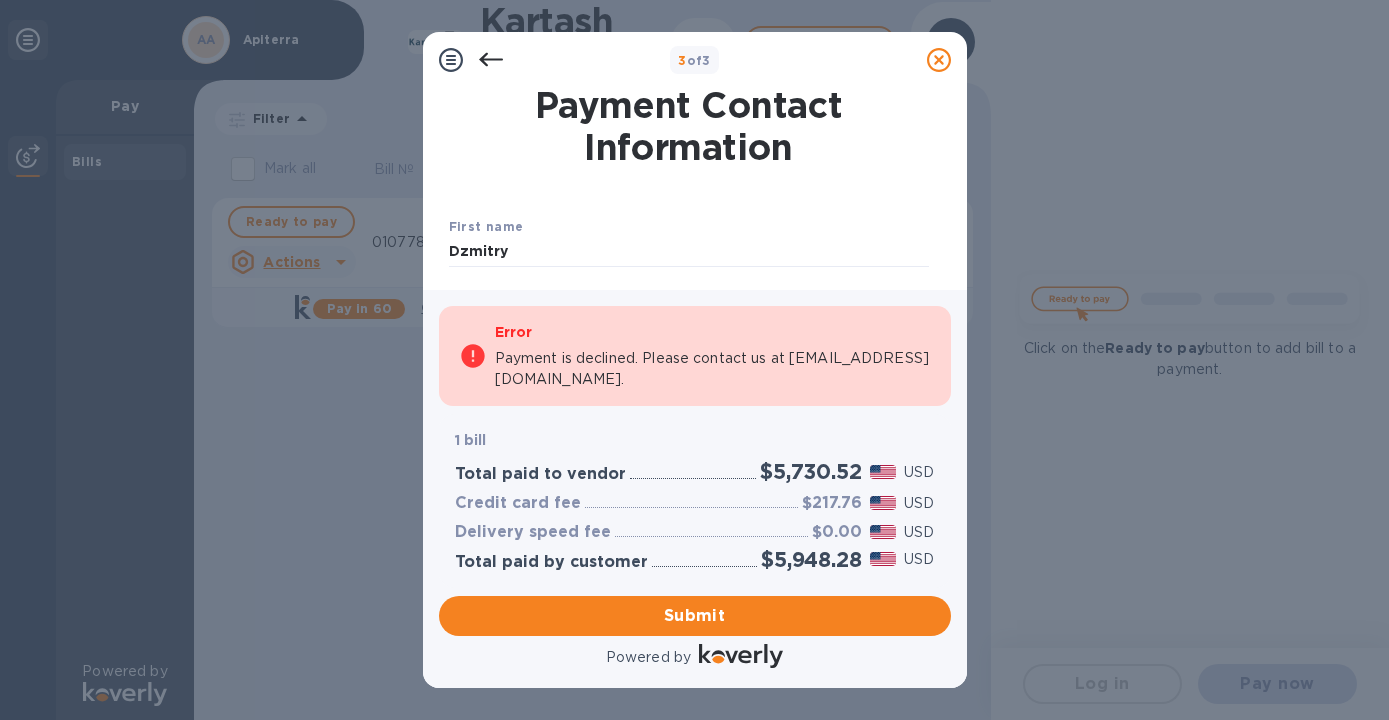 scroll, scrollTop: 0, scrollLeft: 0, axis: both 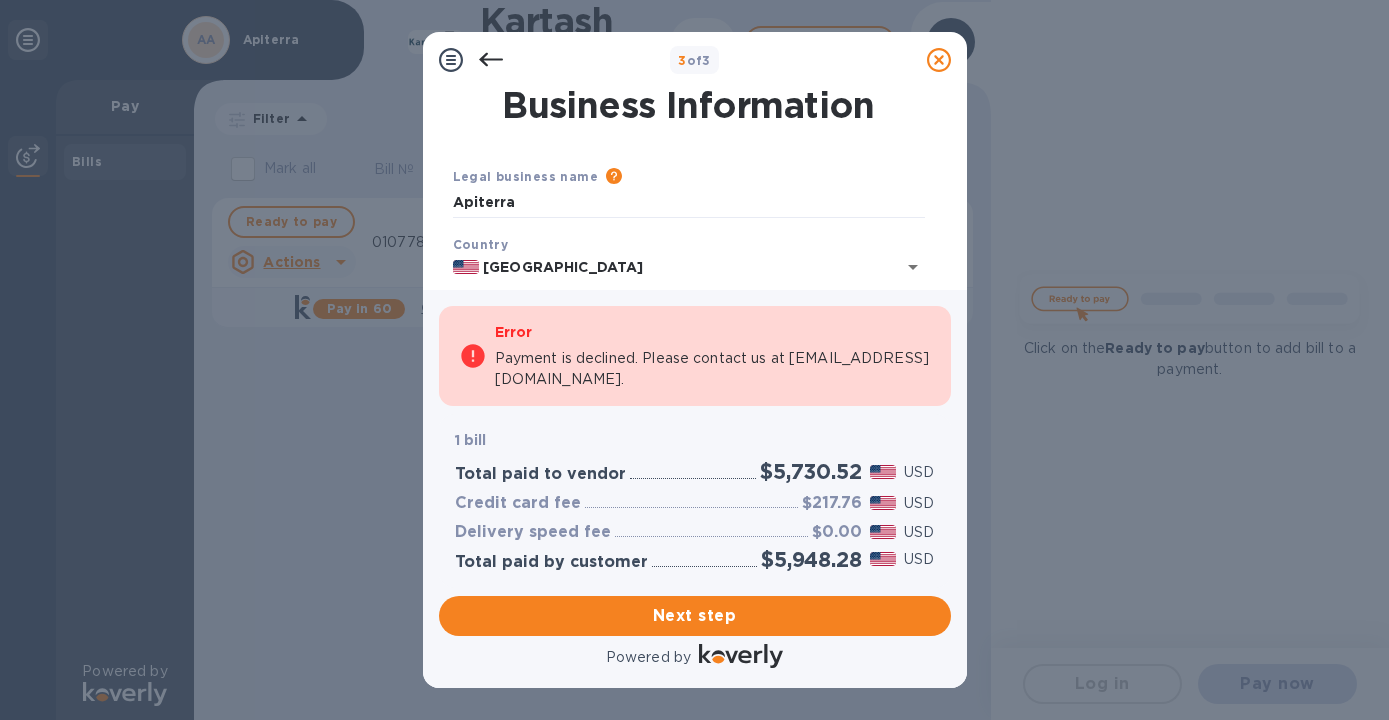 click 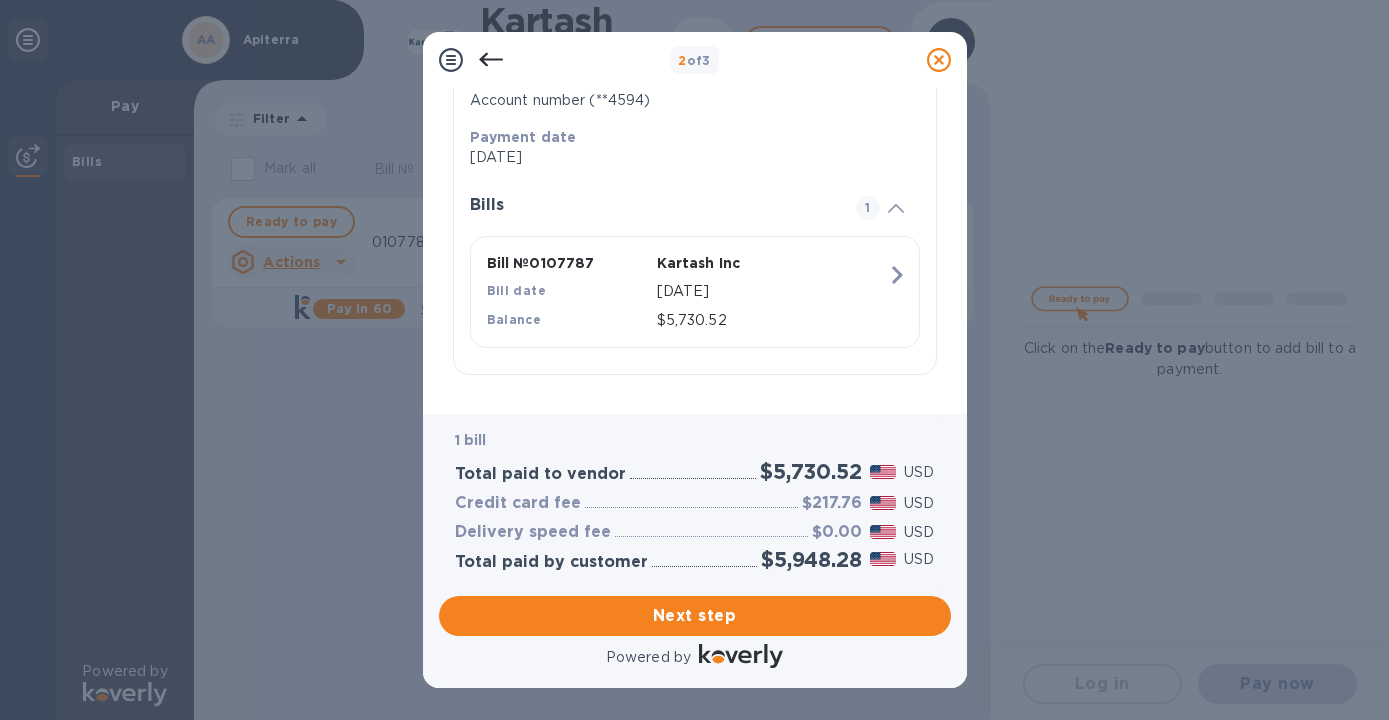 scroll, scrollTop: 352, scrollLeft: 0, axis: vertical 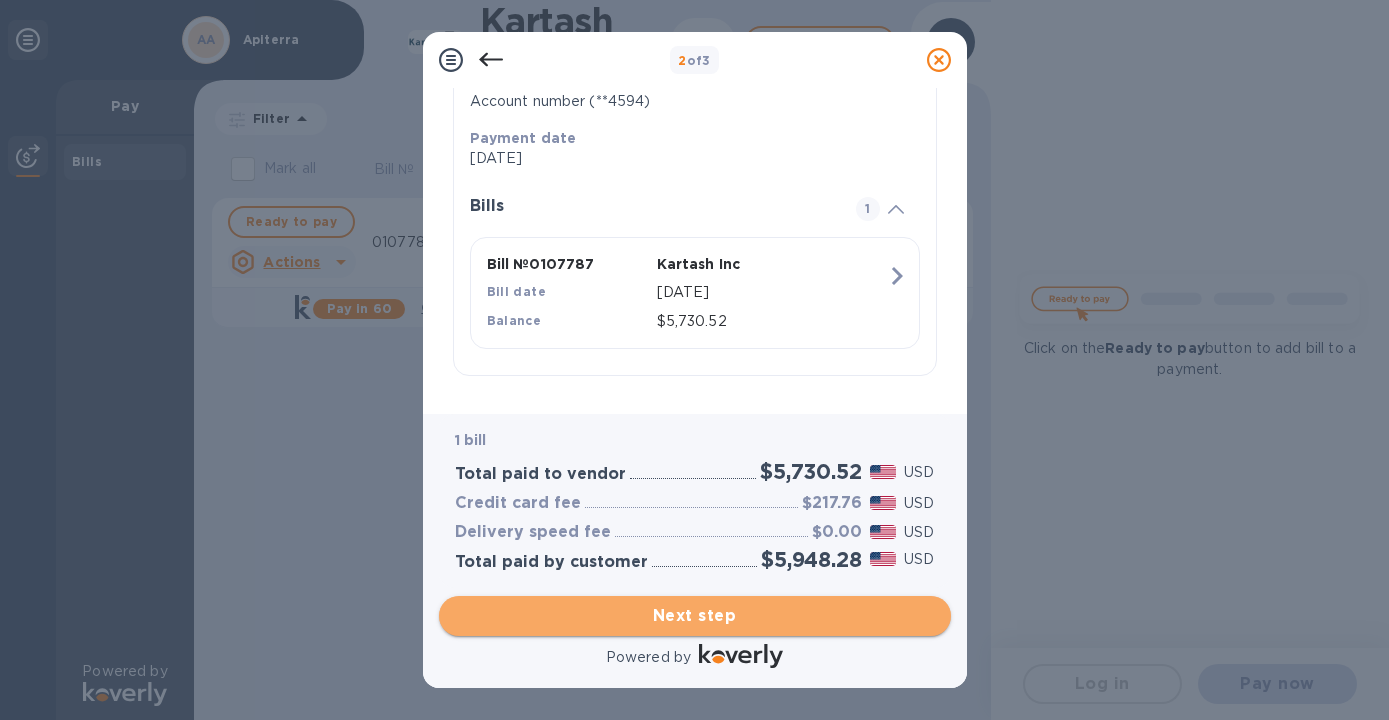 click on "Next step" at bounding box center (695, 616) 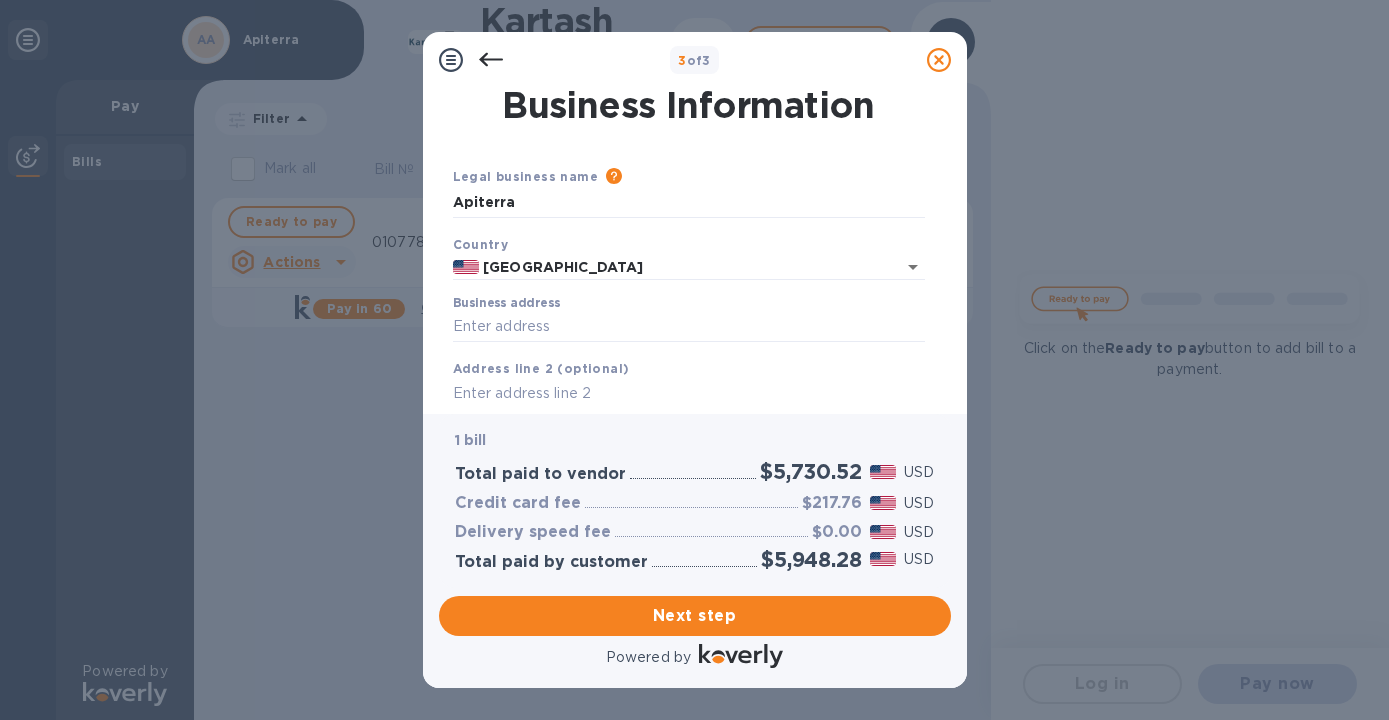 scroll, scrollTop: 0, scrollLeft: 0, axis: both 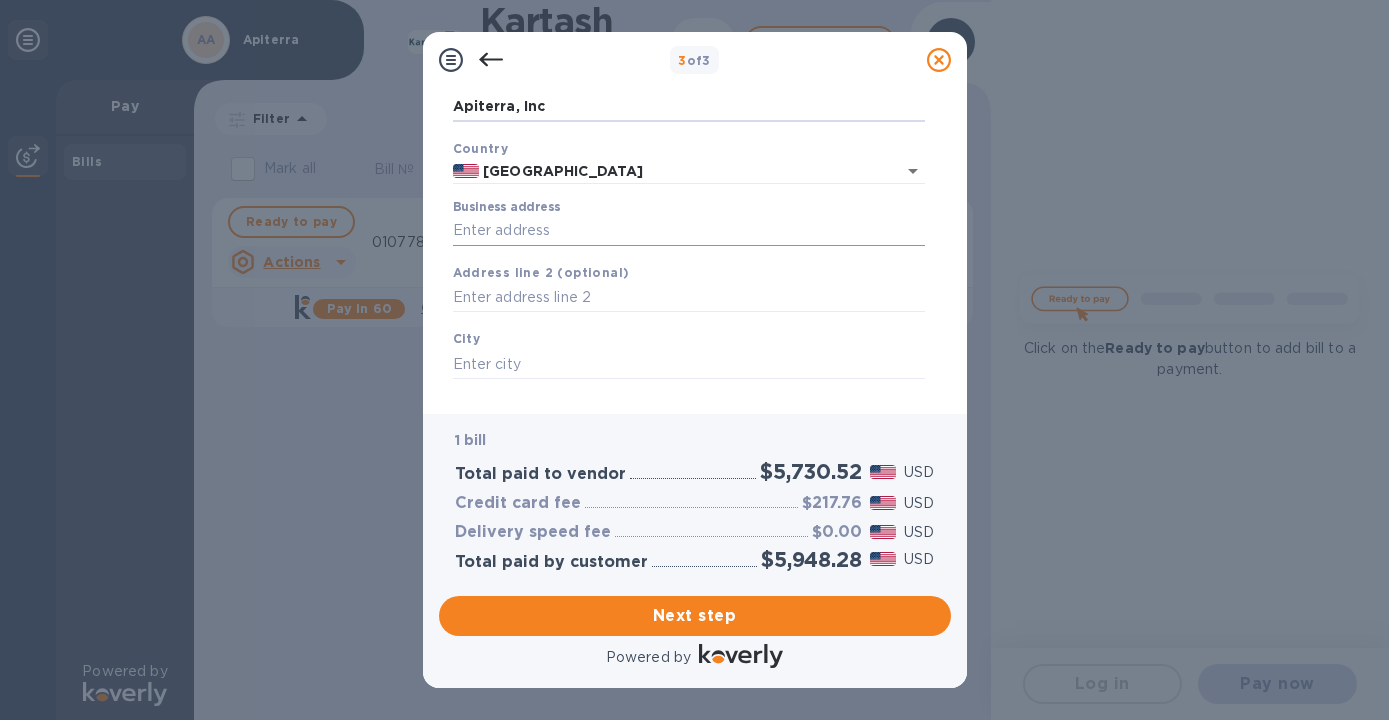 type on "Apiterra, Inc" 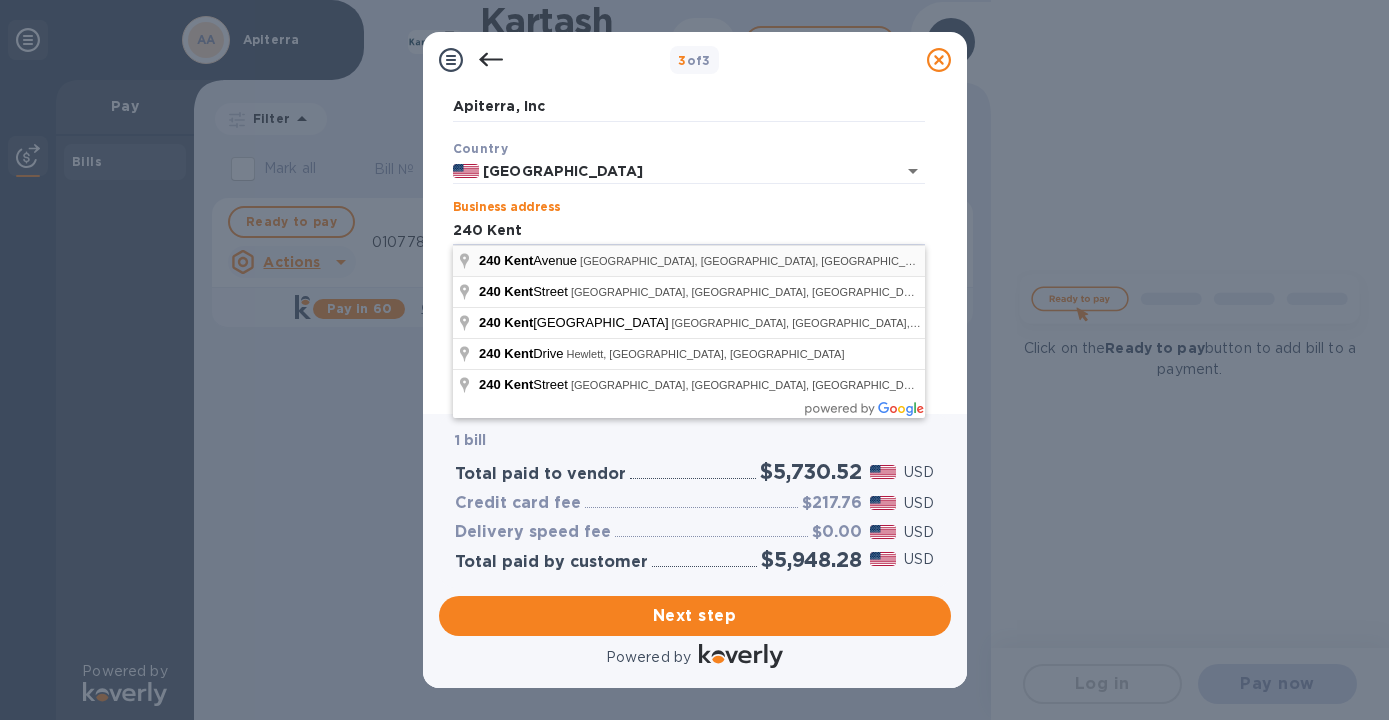 type on "[STREET_ADDRESS]" 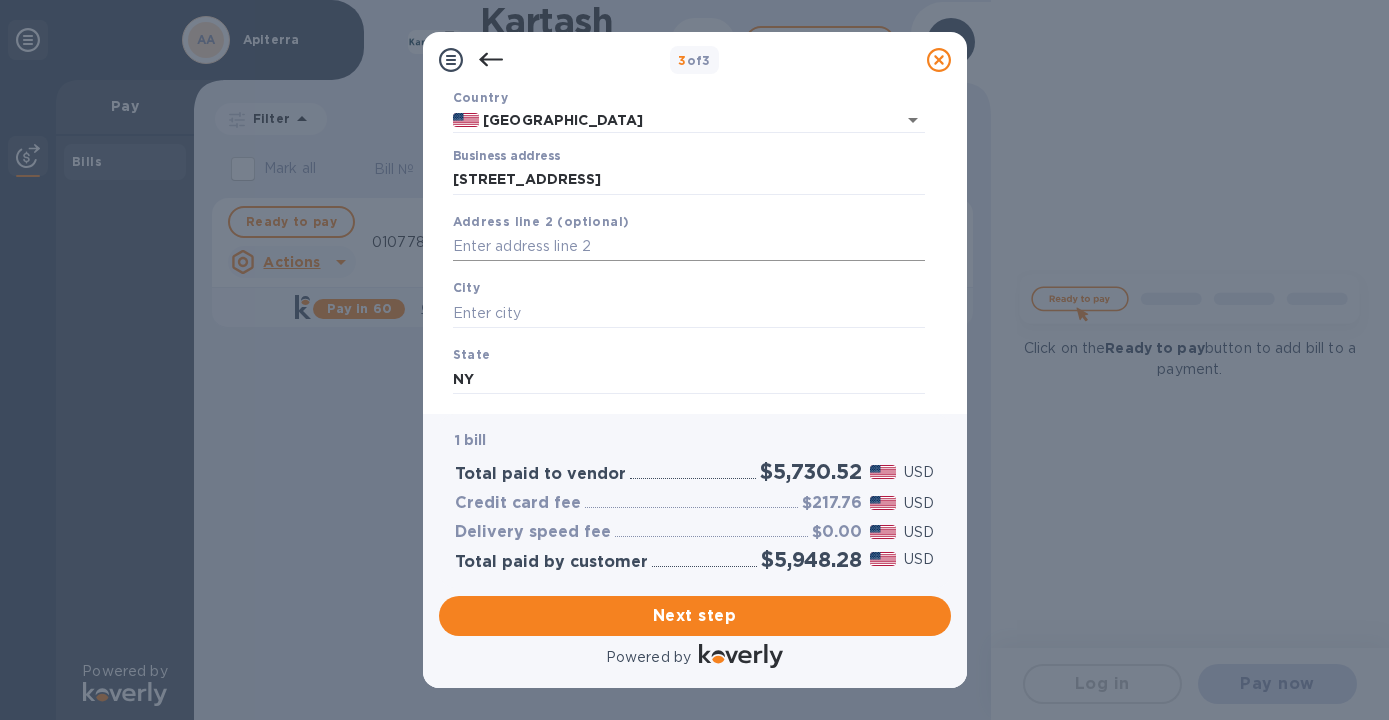 scroll, scrollTop: 148, scrollLeft: 0, axis: vertical 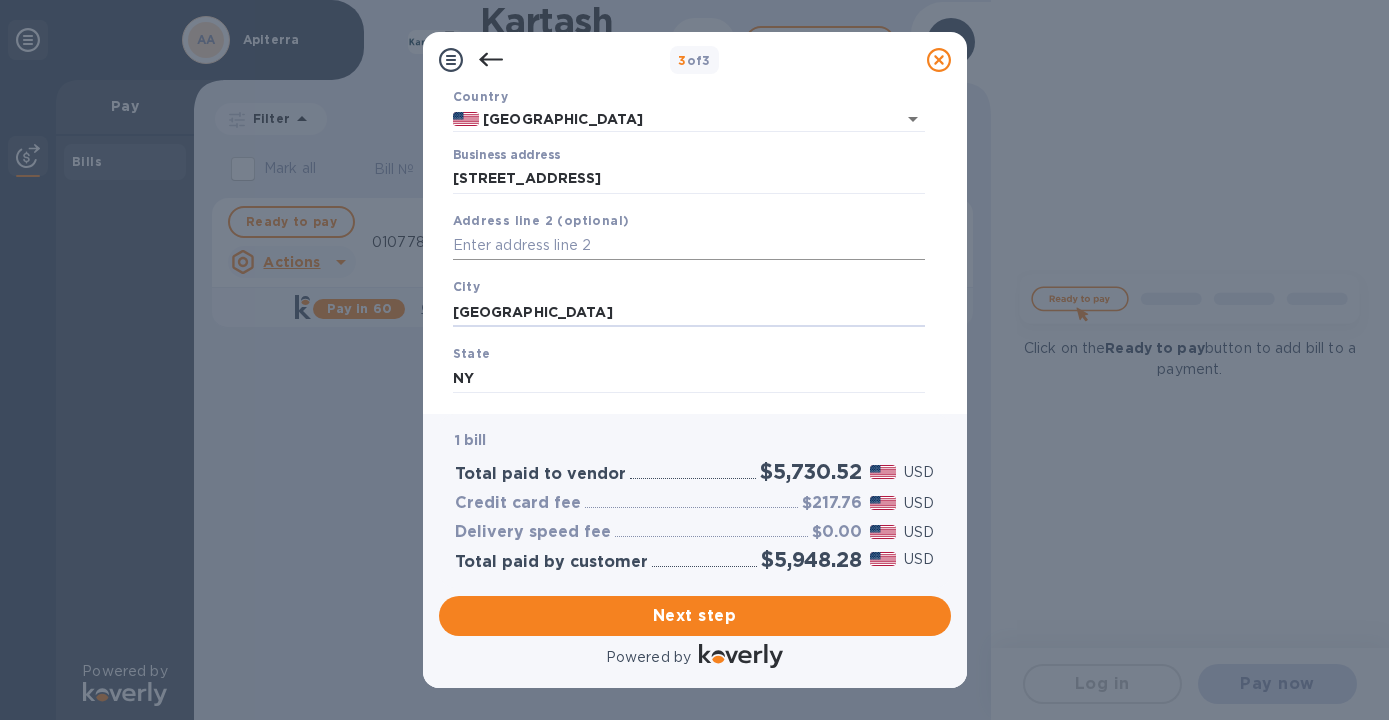 type on "[GEOGRAPHIC_DATA]" 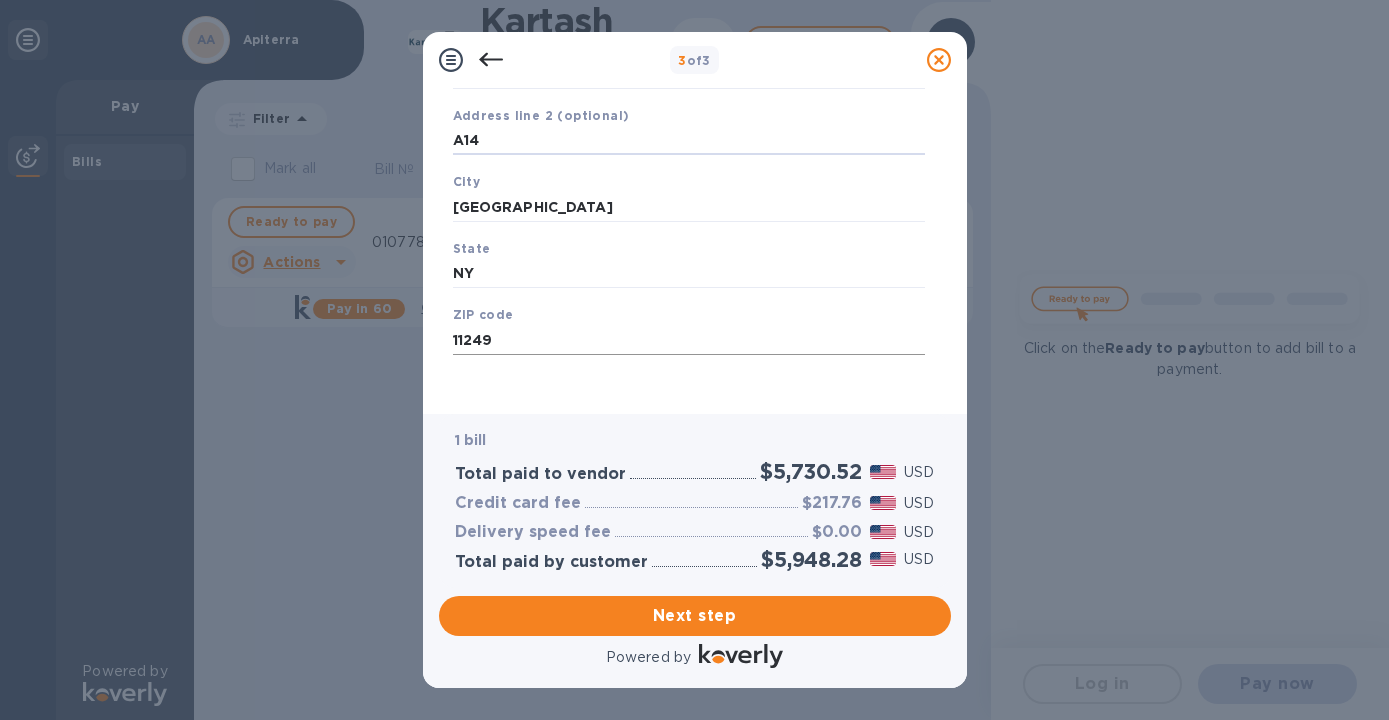 scroll, scrollTop: 252, scrollLeft: 0, axis: vertical 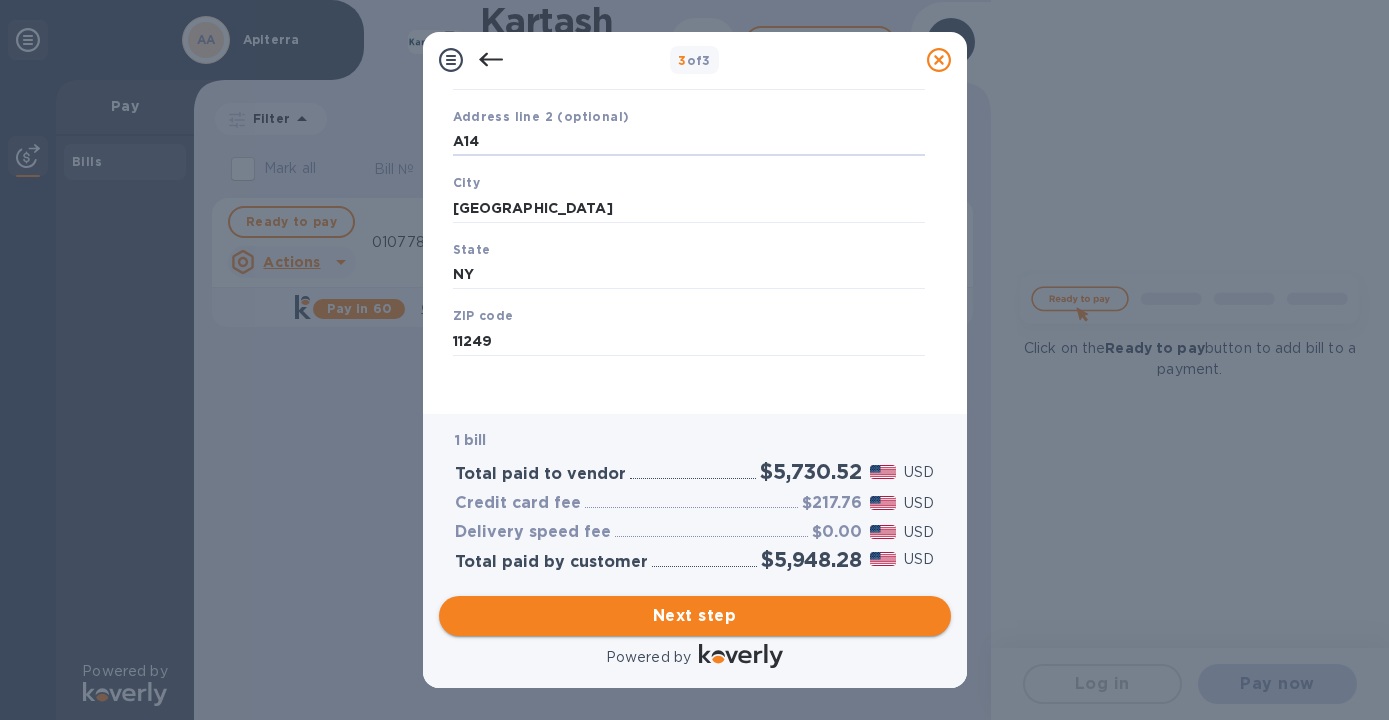 type on "A14" 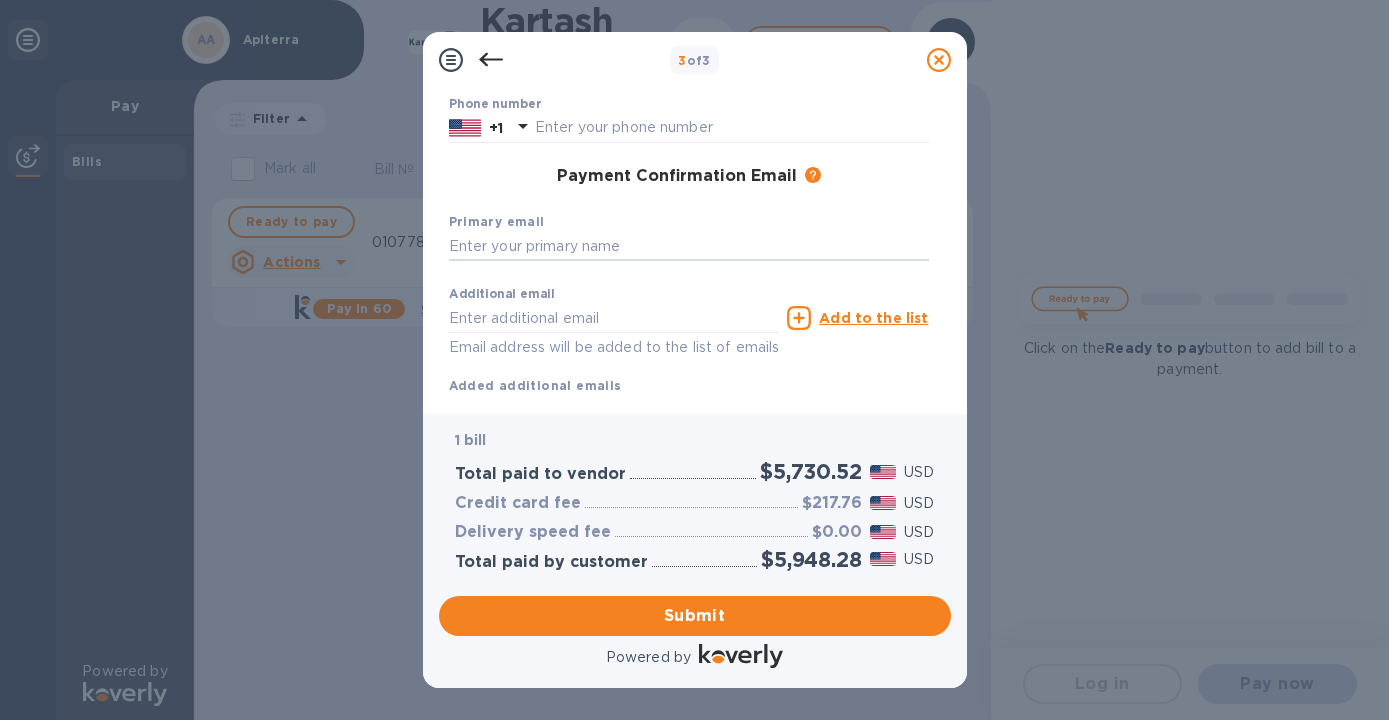 type on "[PERSON_NAME][EMAIL_ADDRESS][DOMAIN_NAME]" 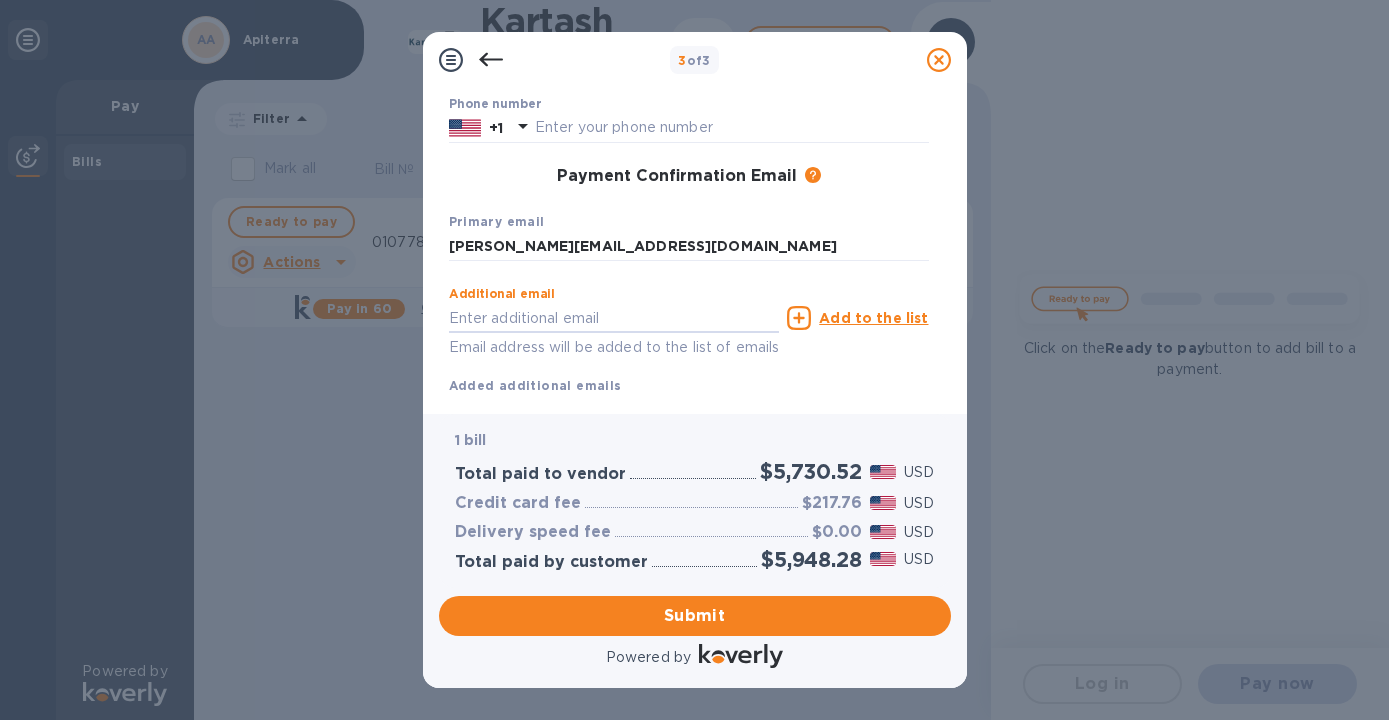 click on "Additional email Email address will be added to the list of emails" at bounding box center [614, 318] 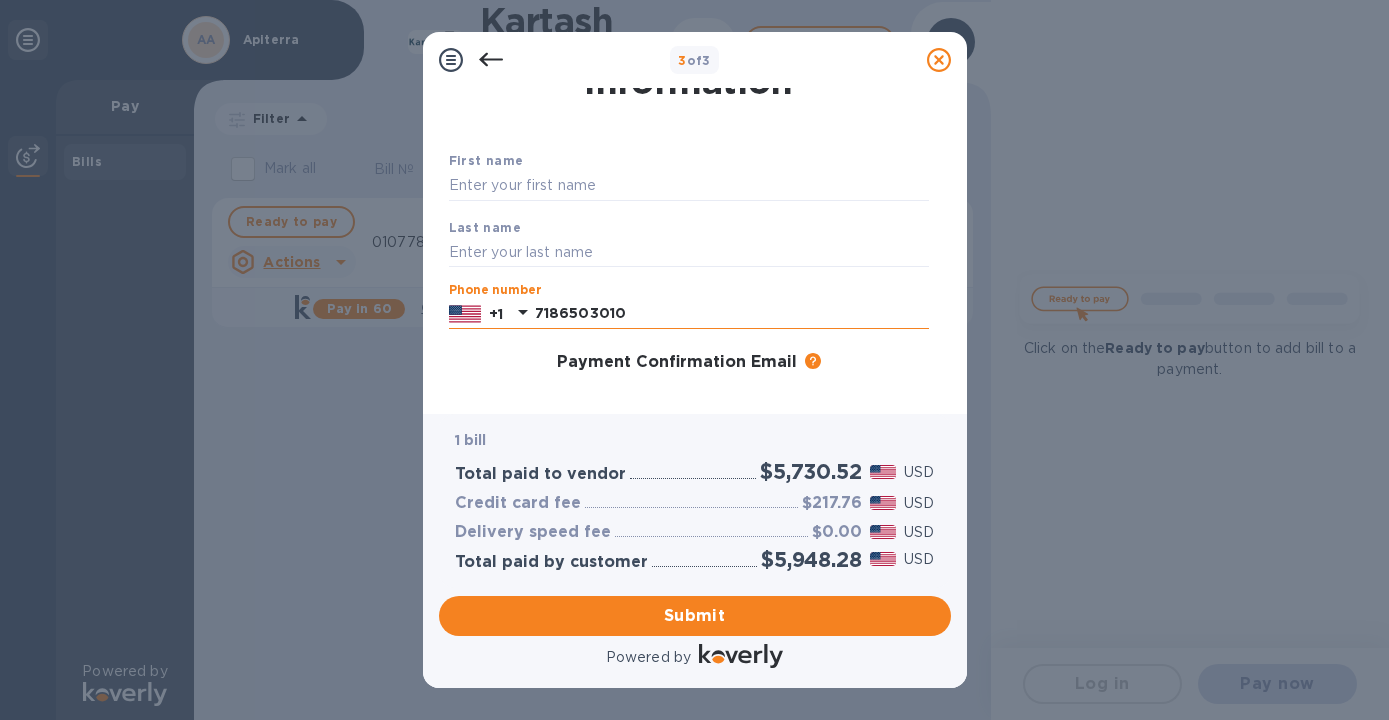 scroll, scrollTop: 42, scrollLeft: 0, axis: vertical 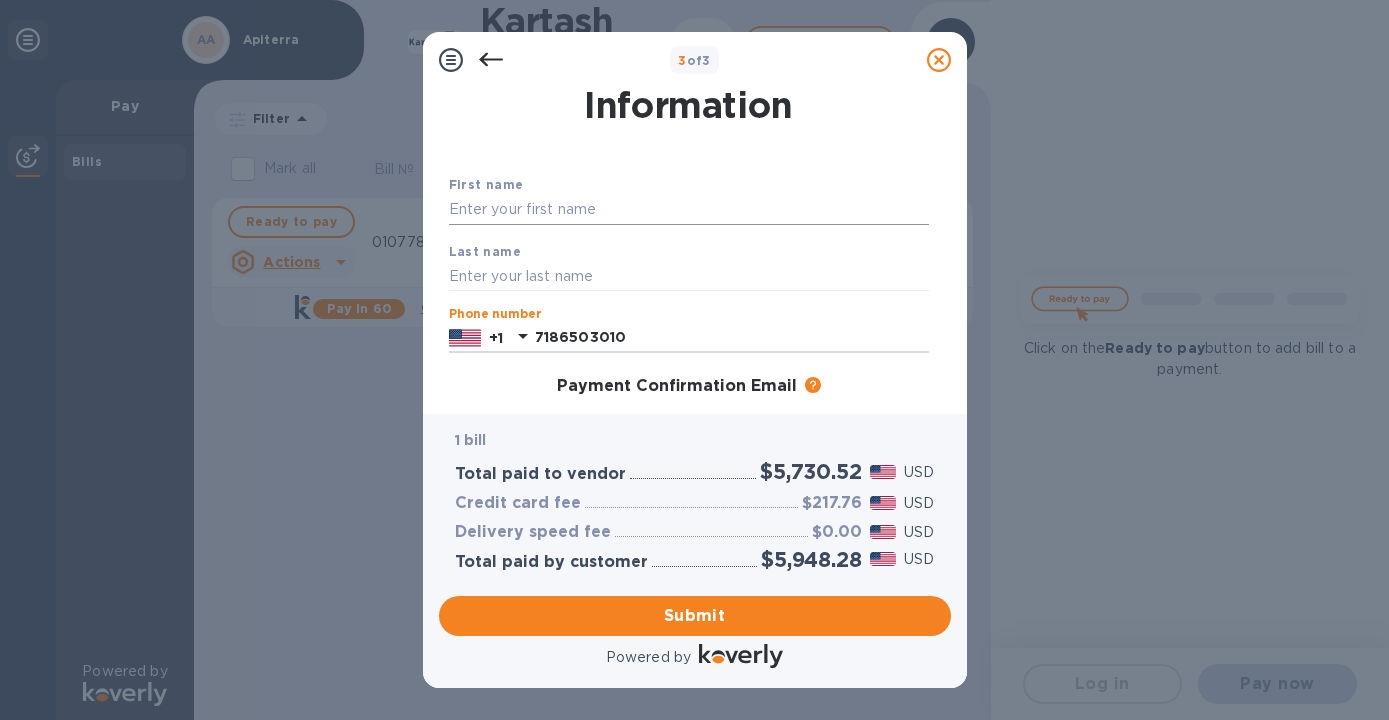 type on "7186503010" 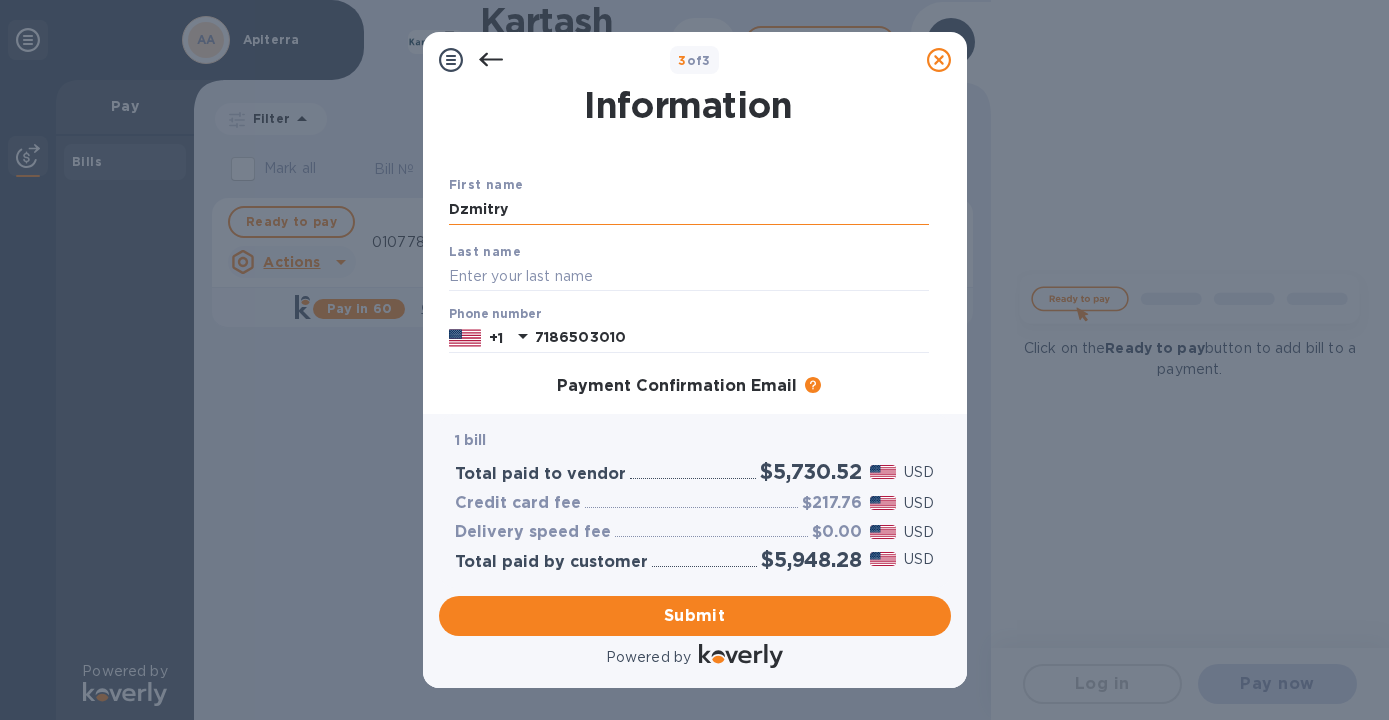 type on "Dzmitry" 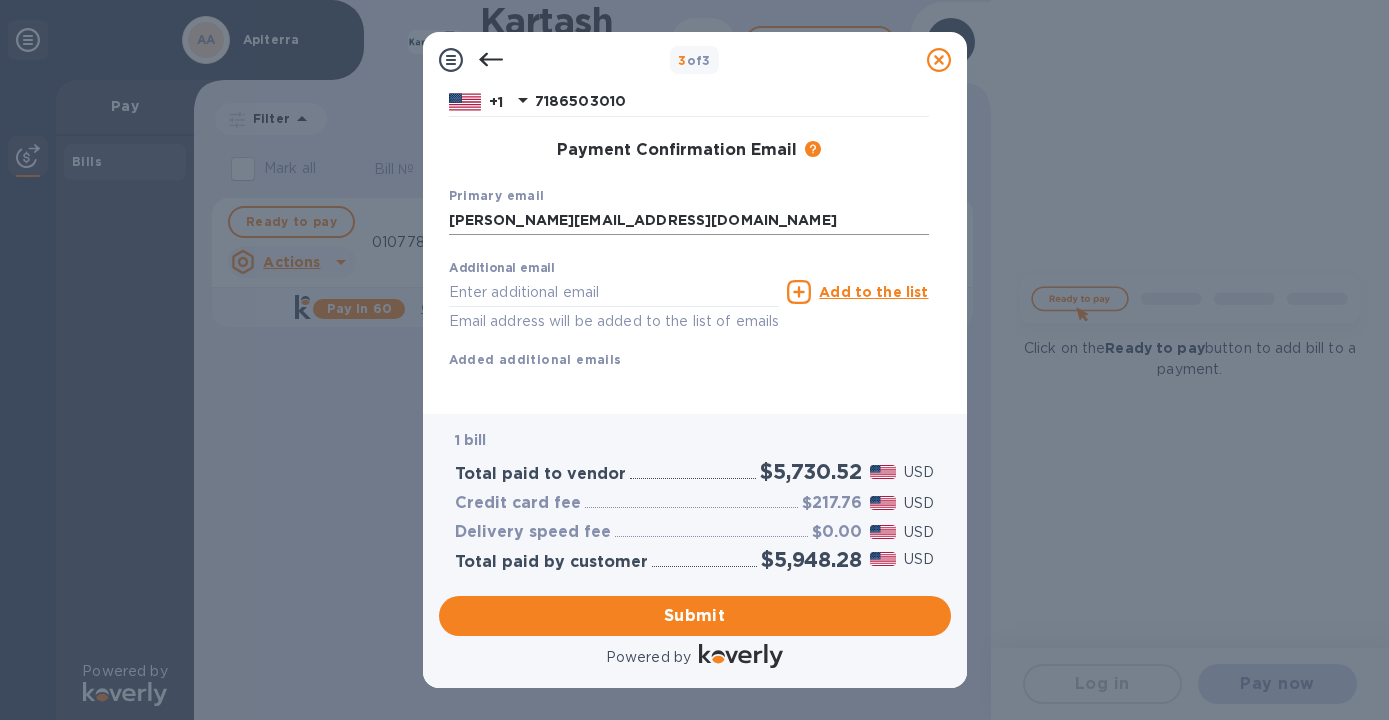 scroll, scrollTop: 277, scrollLeft: 0, axis: vertical 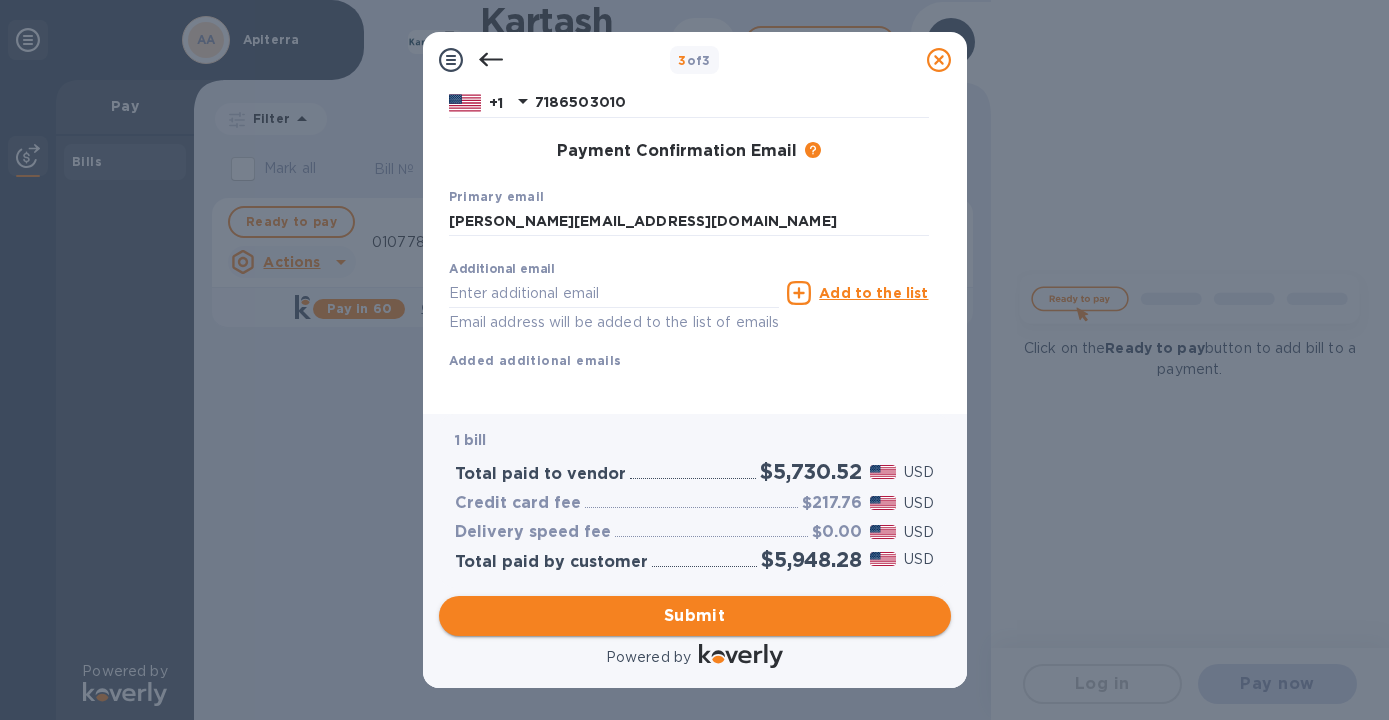 type on "[PERSON_NAME]" 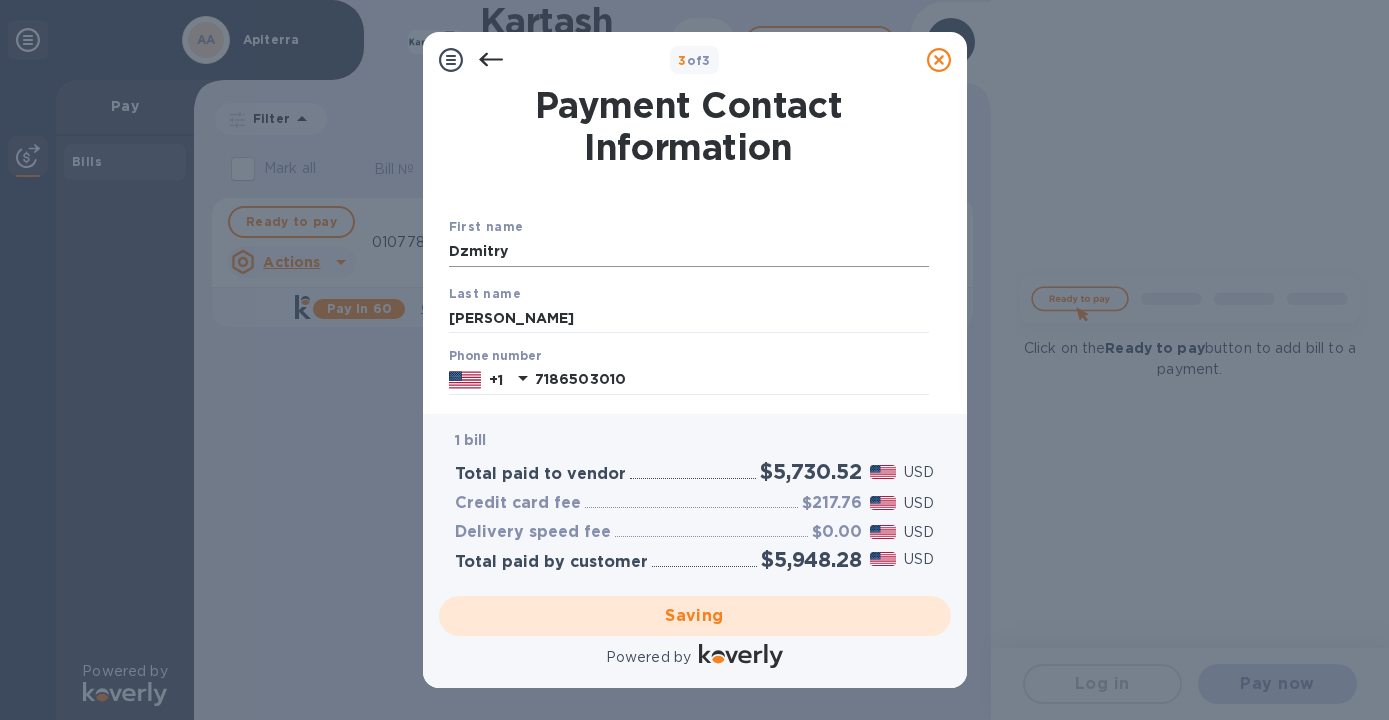scroll, scrollTop: 0, scrollLeft: 0, axis: both 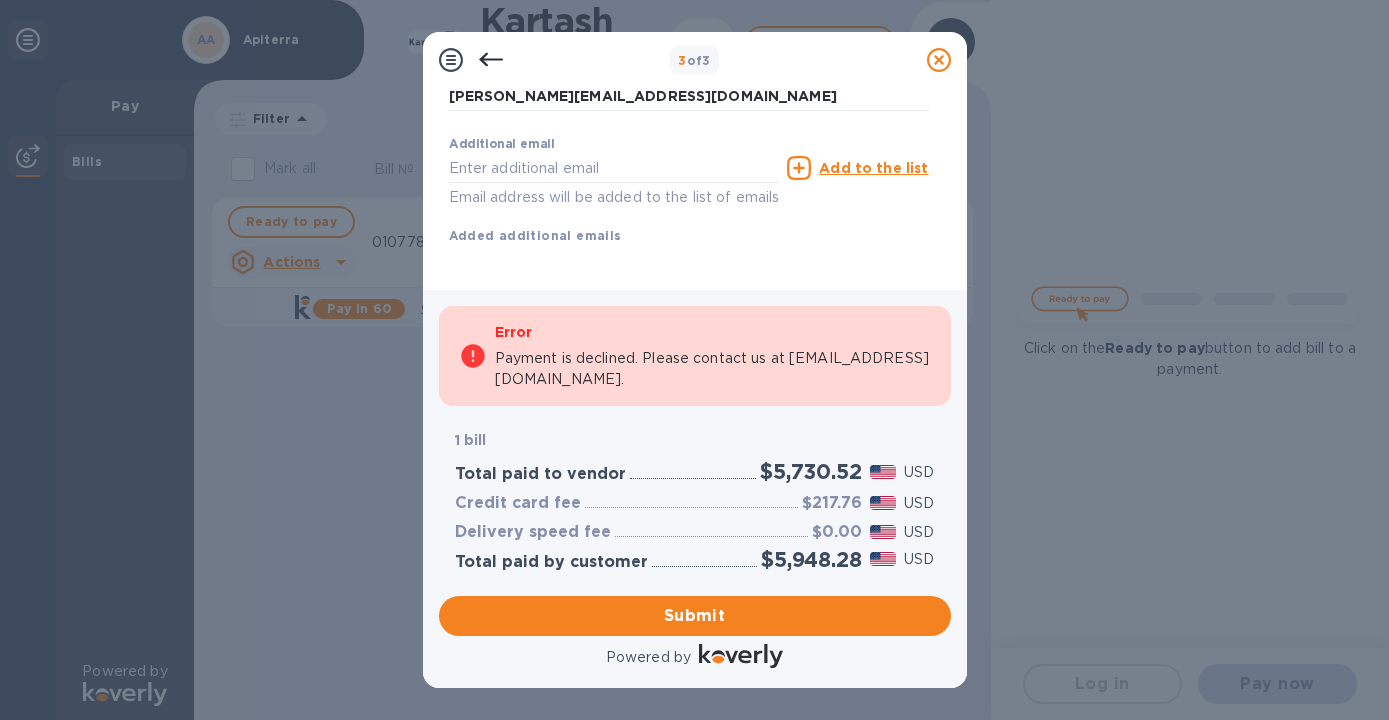 click 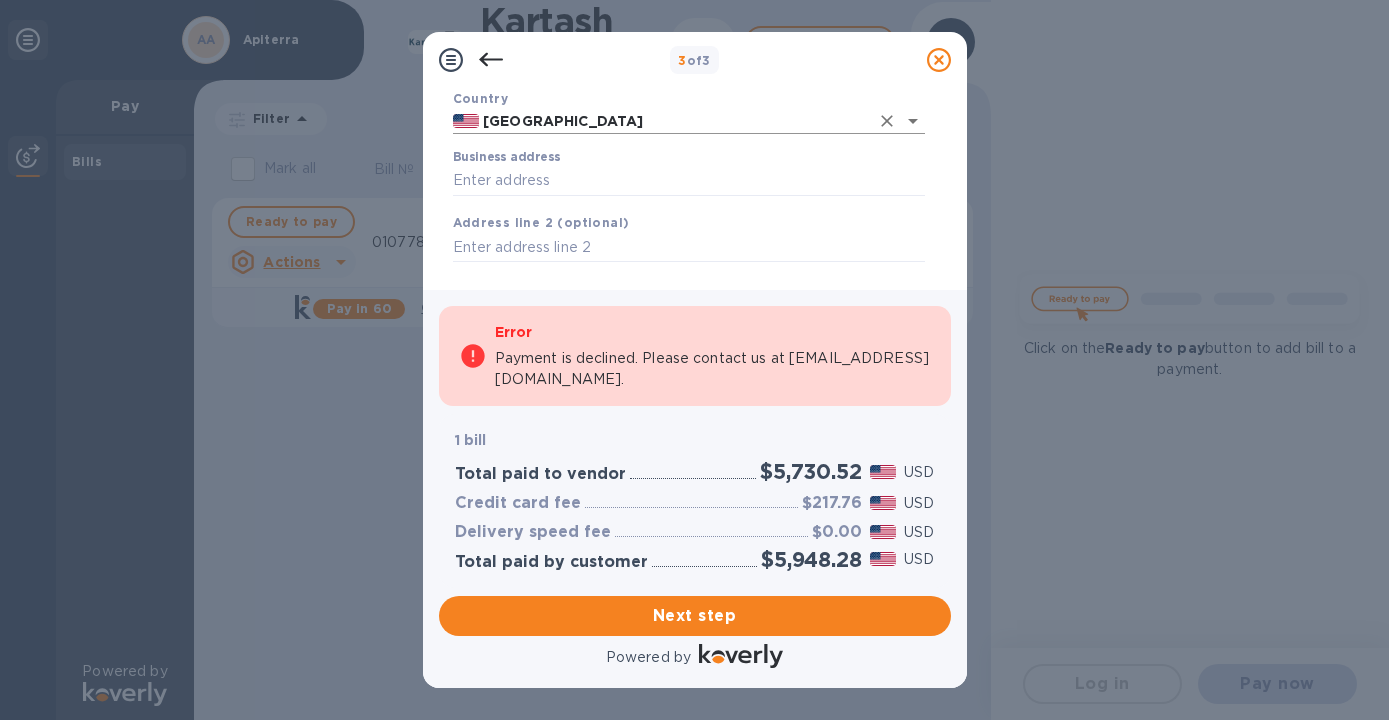 scroll, scrollTop: 148, scrollLeft: 0, axis: vertical 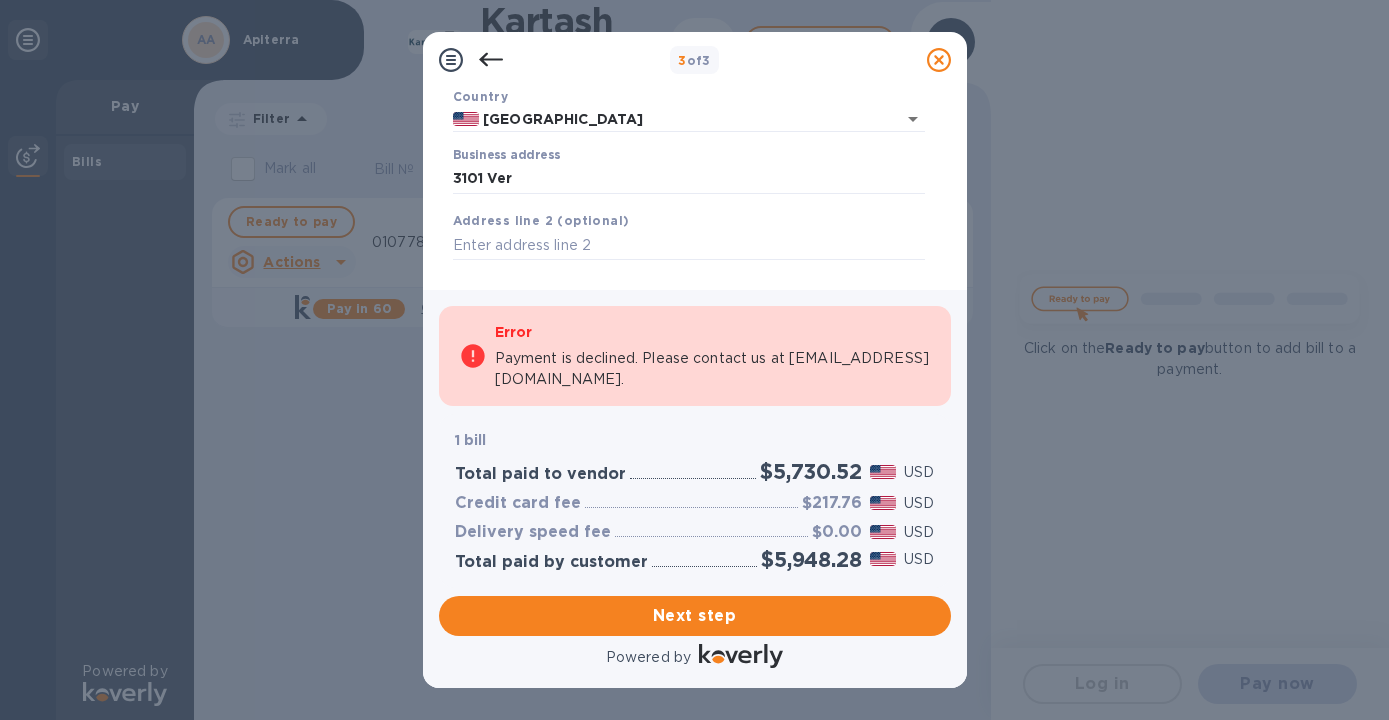 type on "[STREET_ADDRESS][PERSON_NAME]" 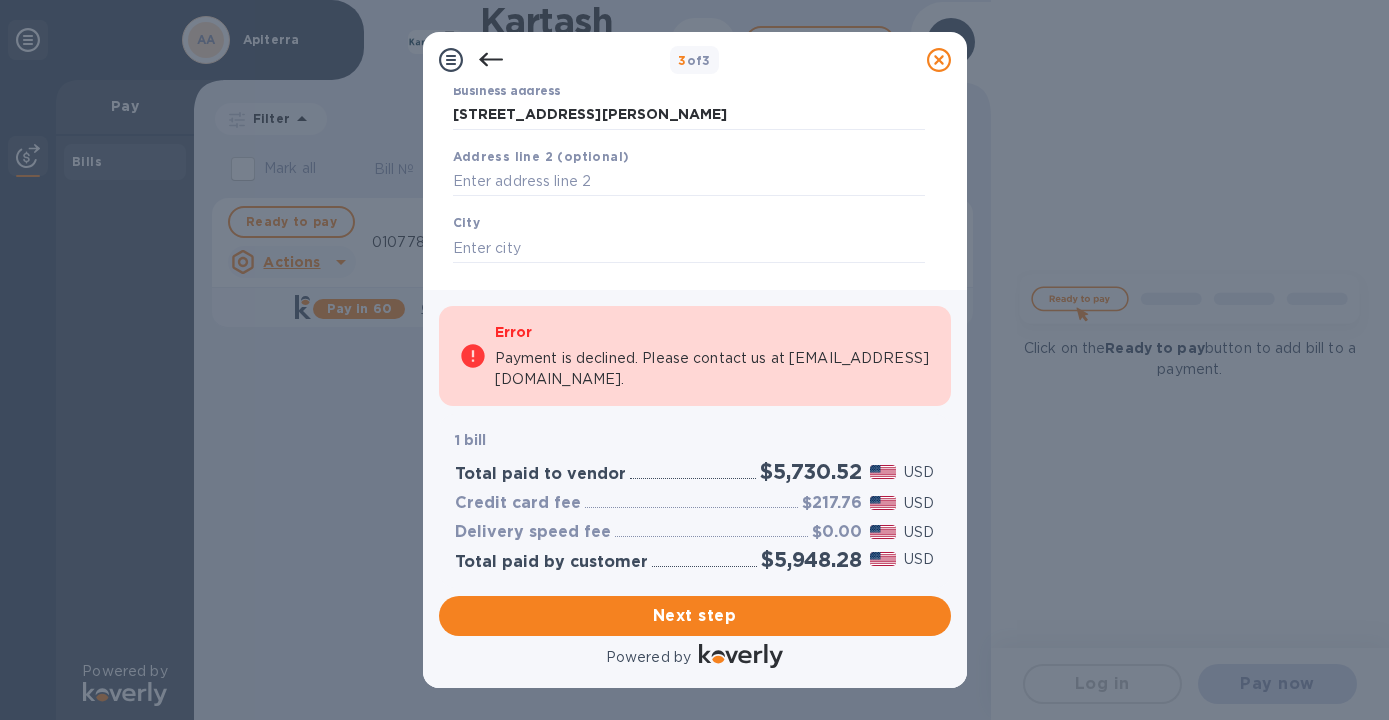 scroll, scrollTop: 216, scrollLeft: 0, axis: vertical 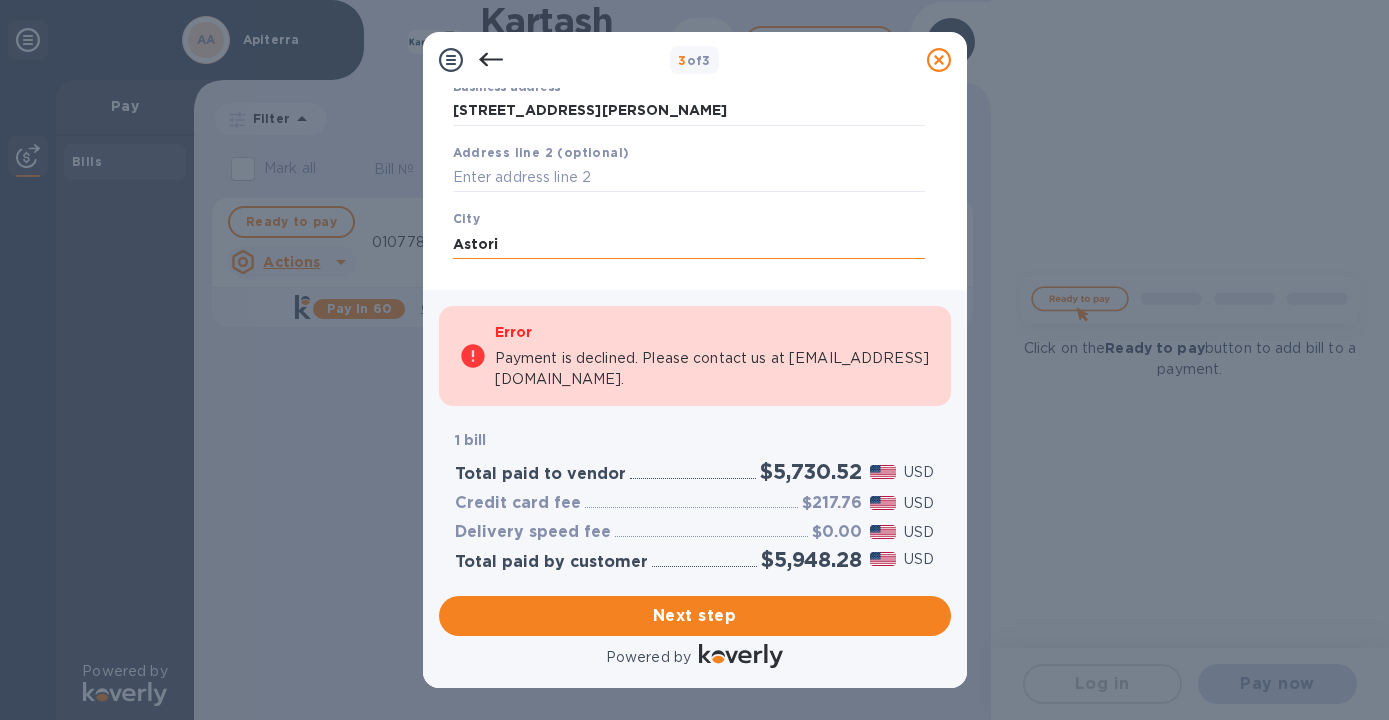 type on "Astoria" 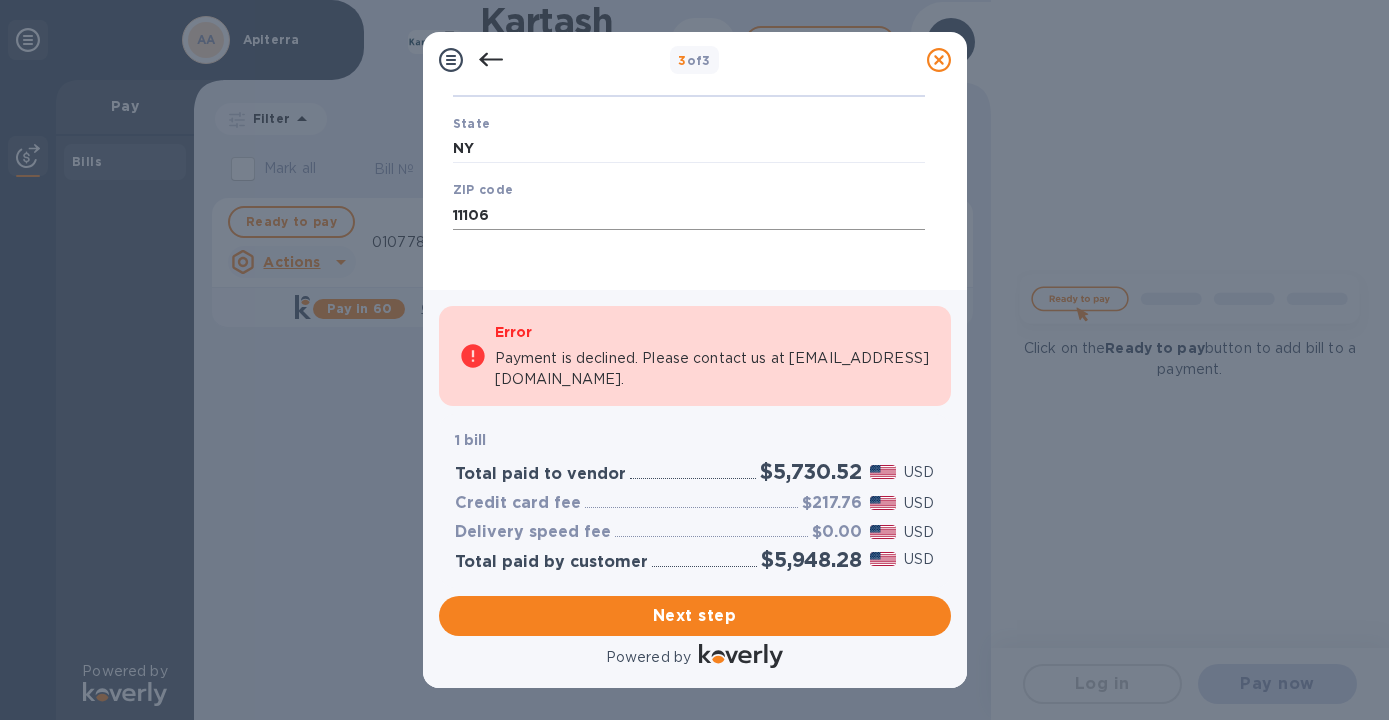 scroll, scrollTop: 377, scrollLeft: 0, axis: vertical 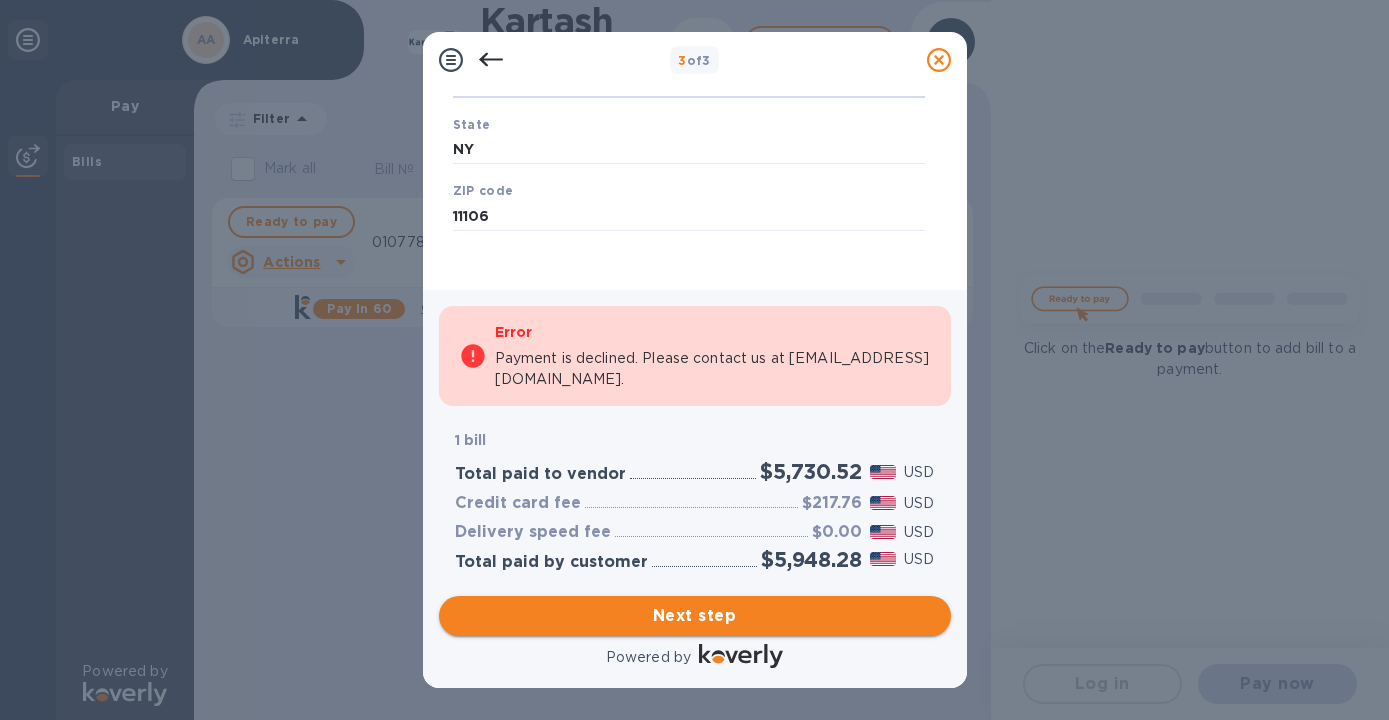 click on "Next step" at bounding box center [695, 616] 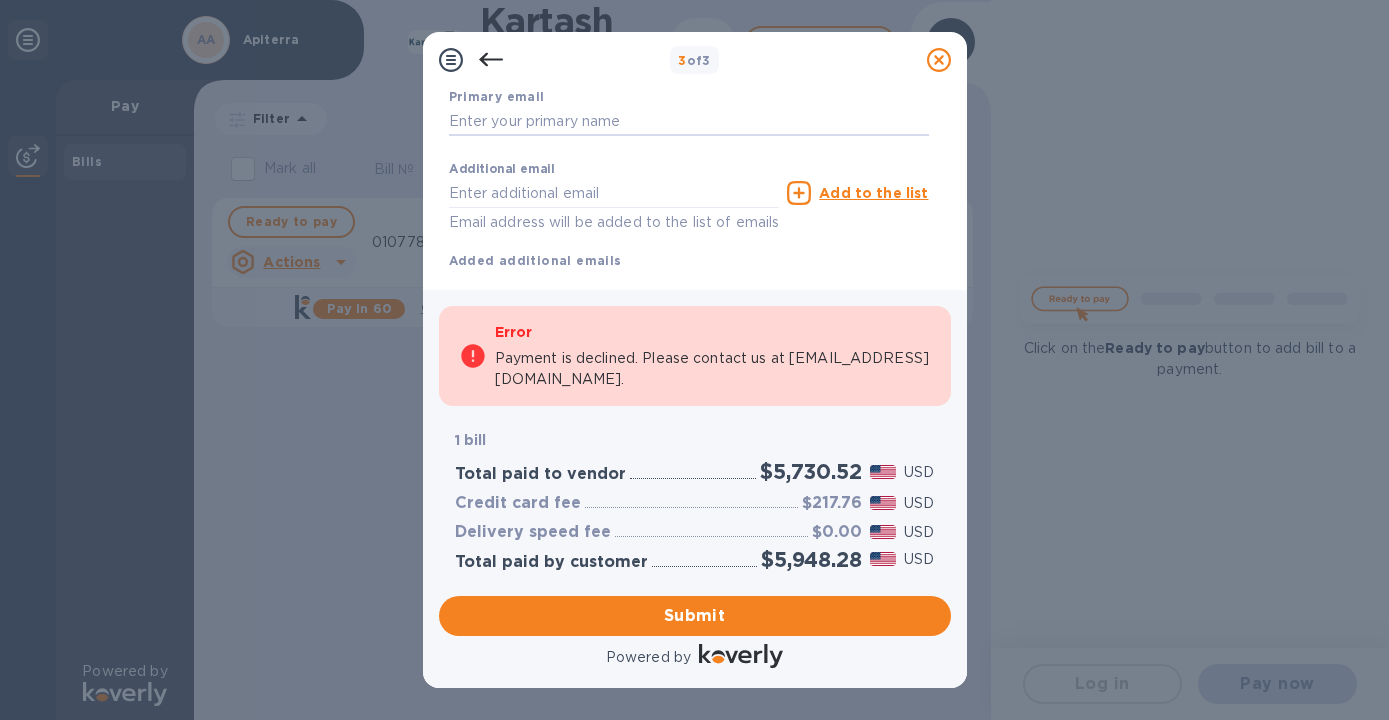 type on "[PERSON_NAME][EMAIL_ADDRESS][DOMAIN_NAME]" 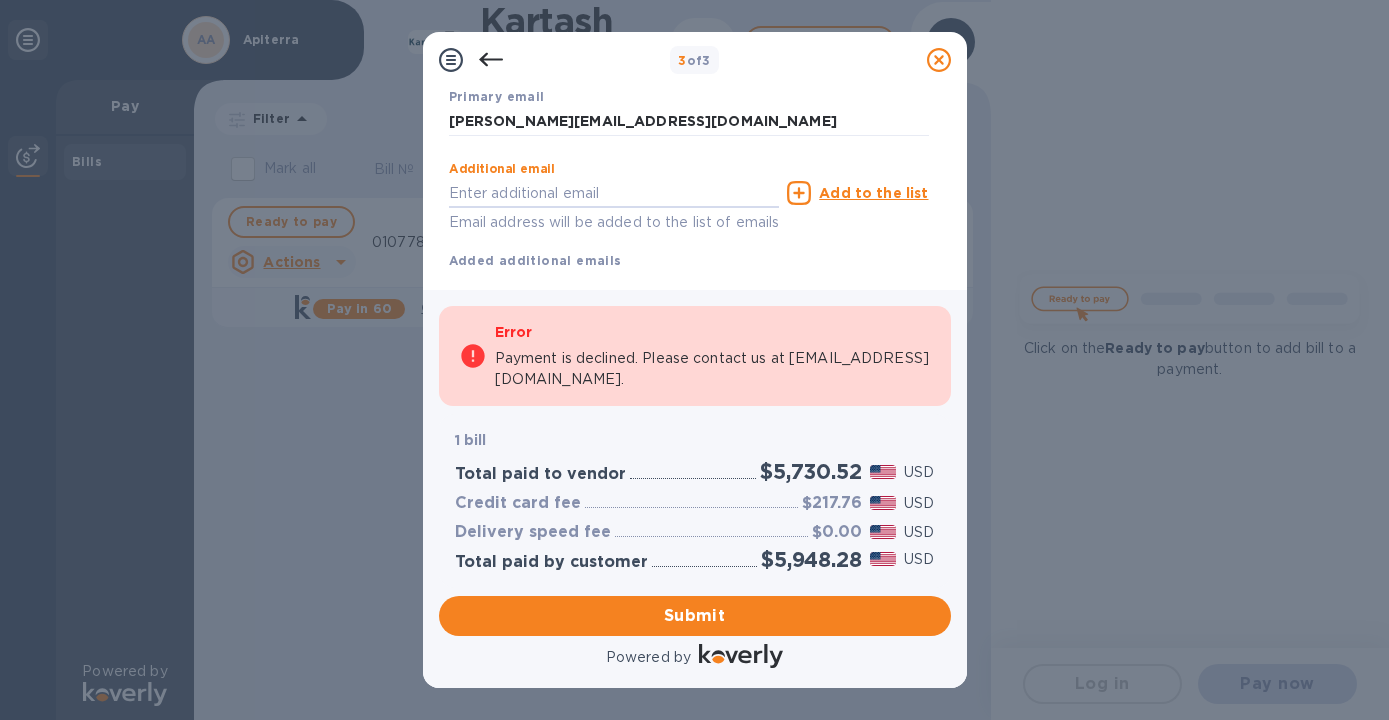 click on "Additional email Email address will be added to the list of emails" at bounding box center [614, 198] 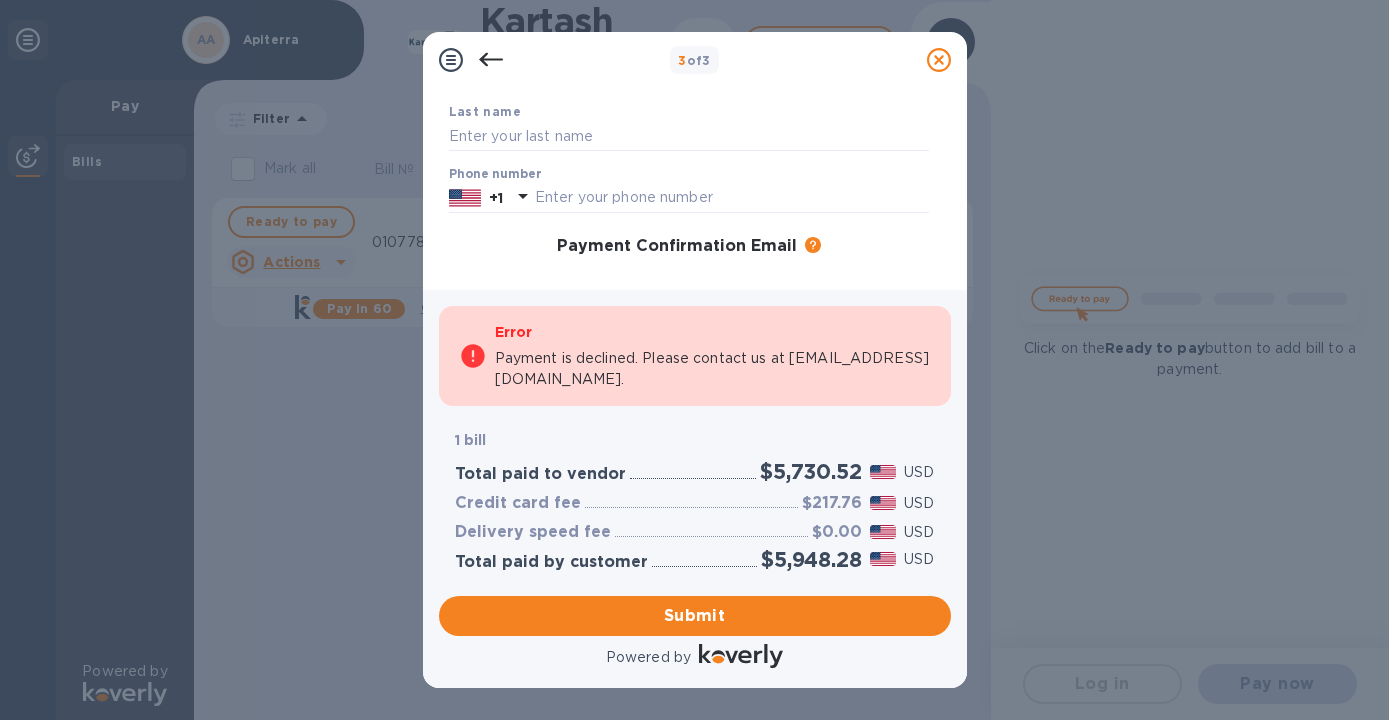 scroll, scrollTop: 122, scrollLeft: 0, axis: vertical 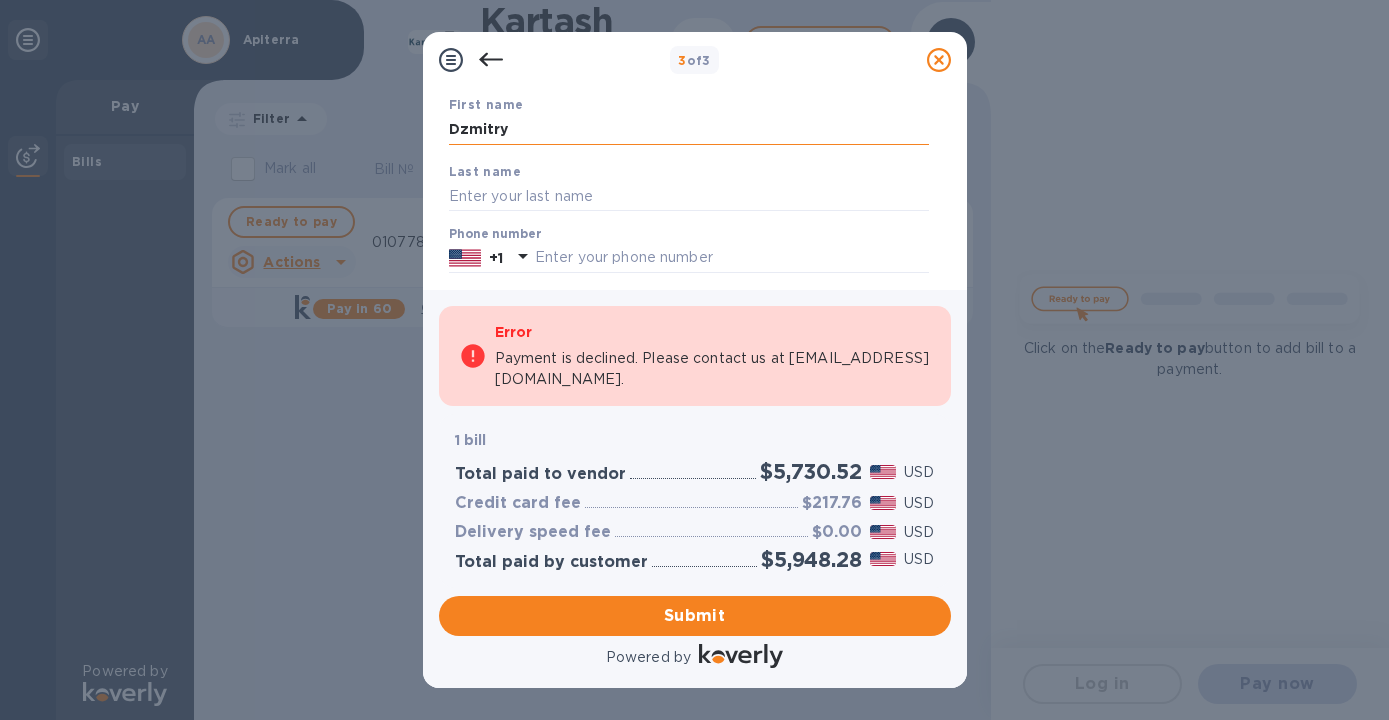 type on "Dzmitry" 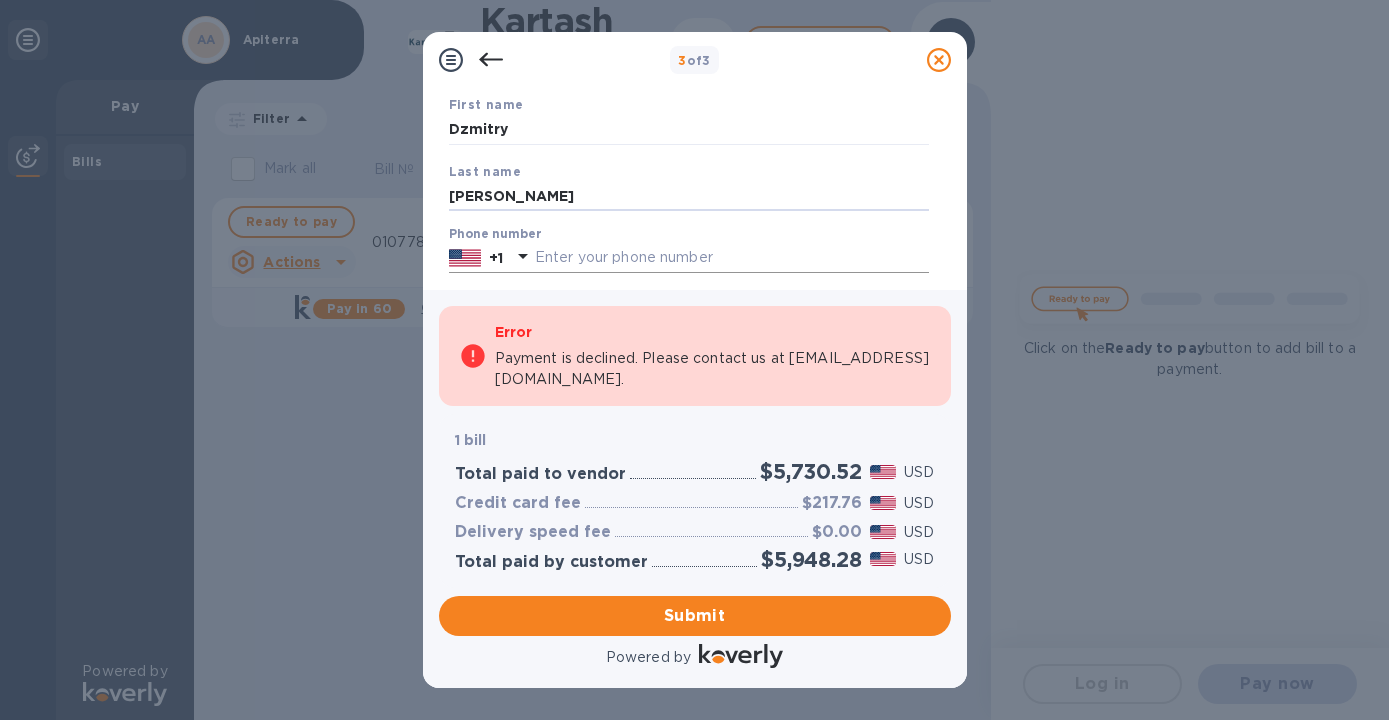 type on "[PERSON_NAME]" 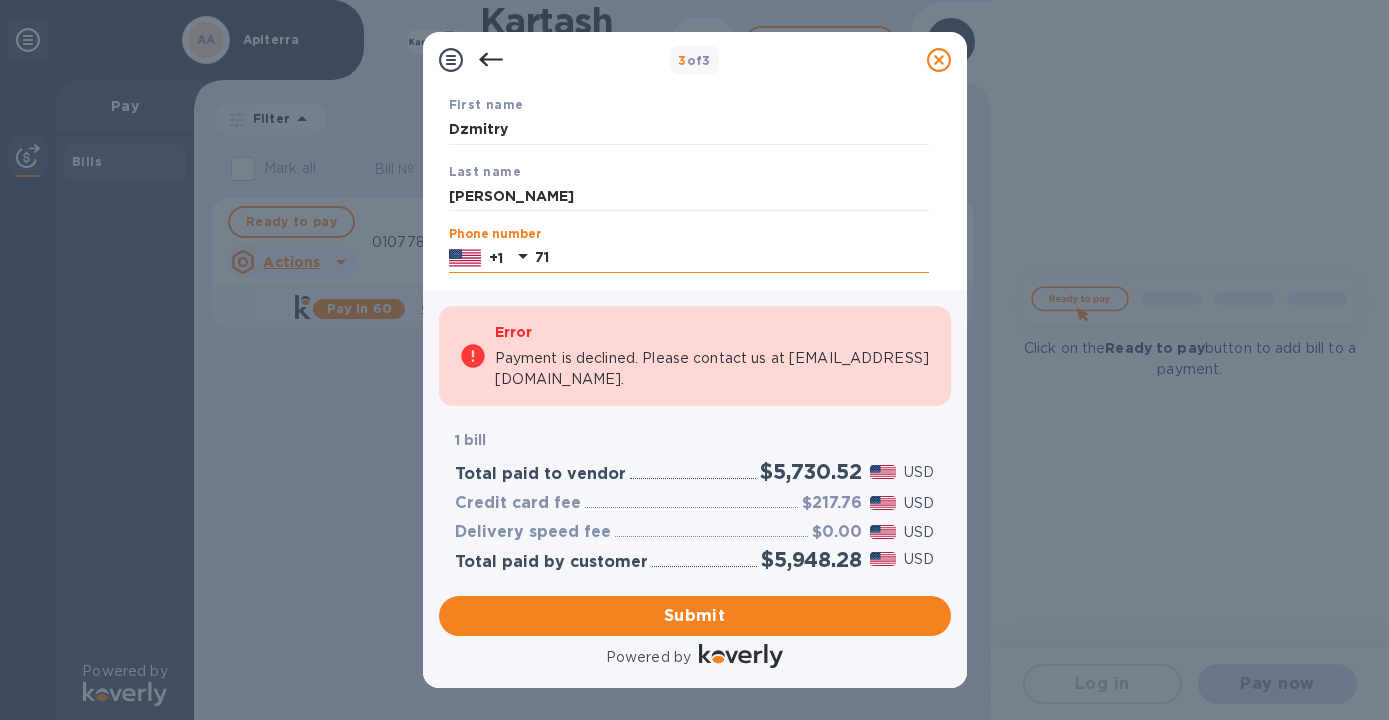 type on "7" 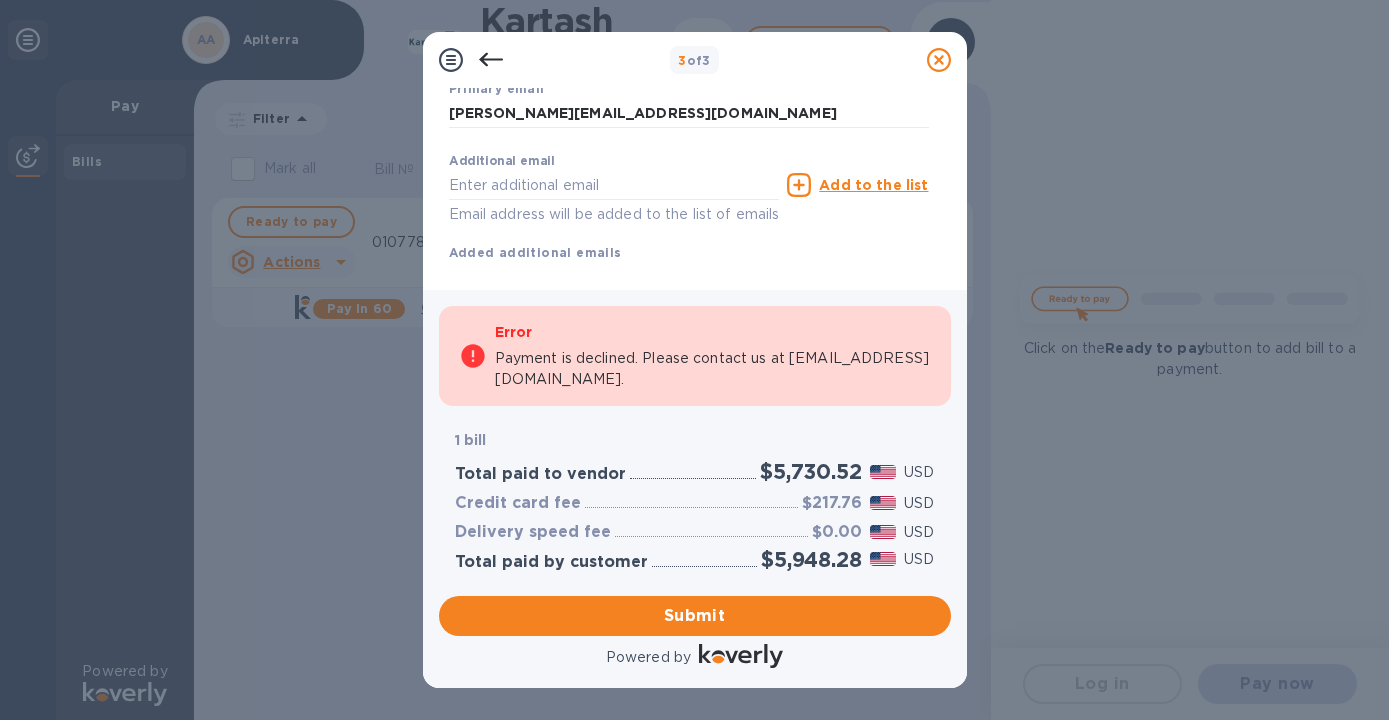 scroll, scrollTop: 399, scrollLeft: 0, axis: vertical 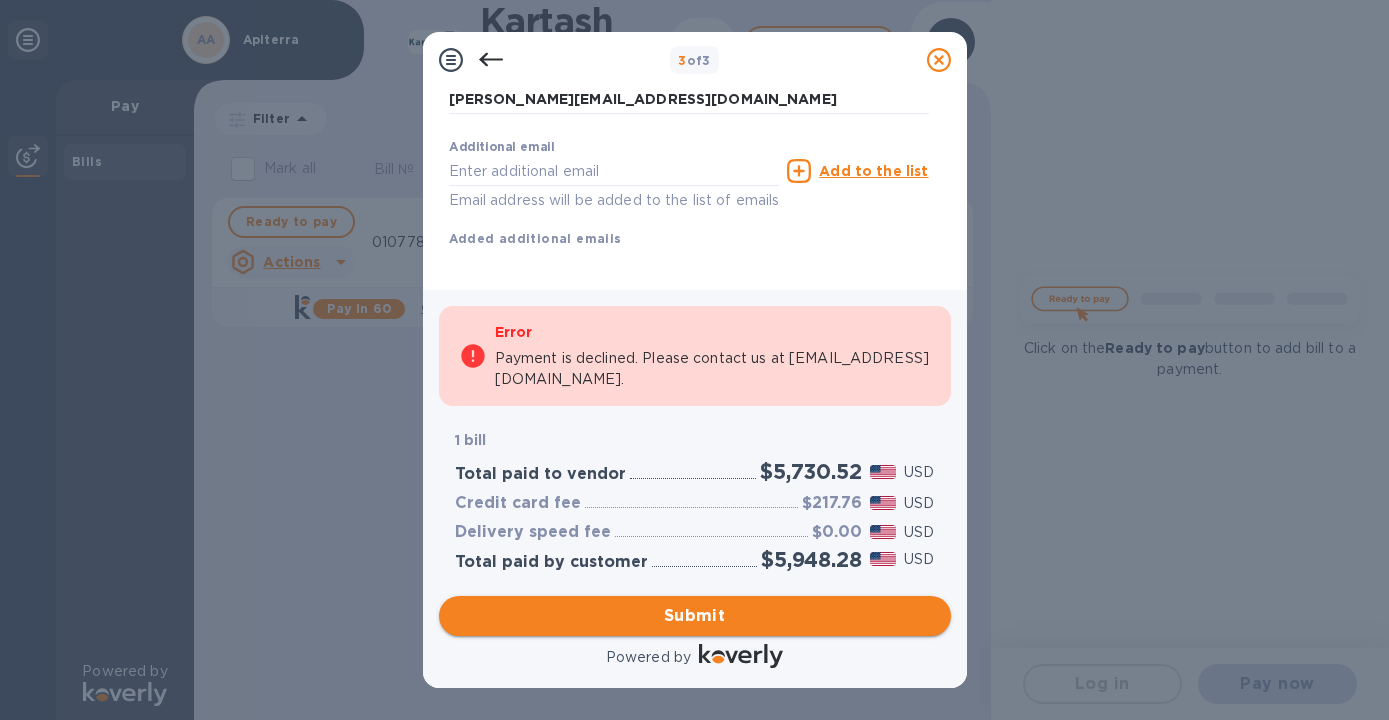 type on "3474417711" 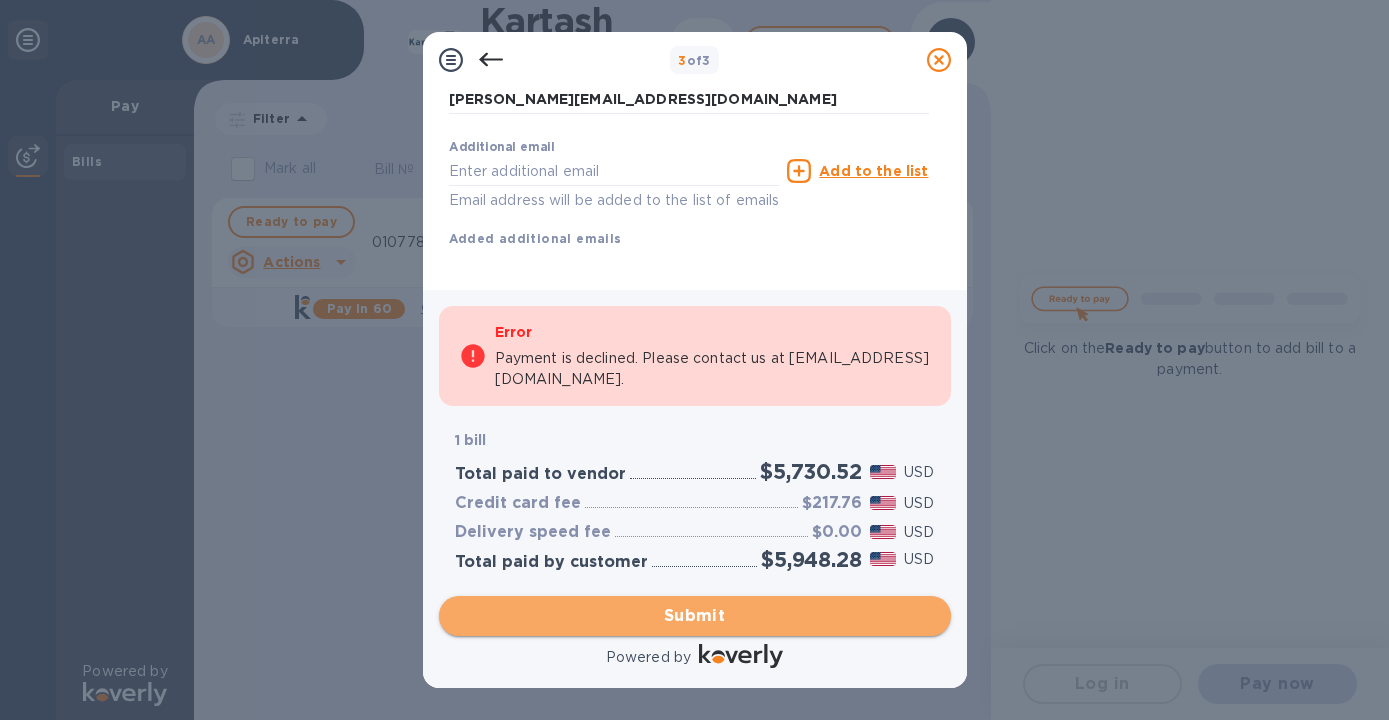 click on "Submit" at bounding box center [695, 616] 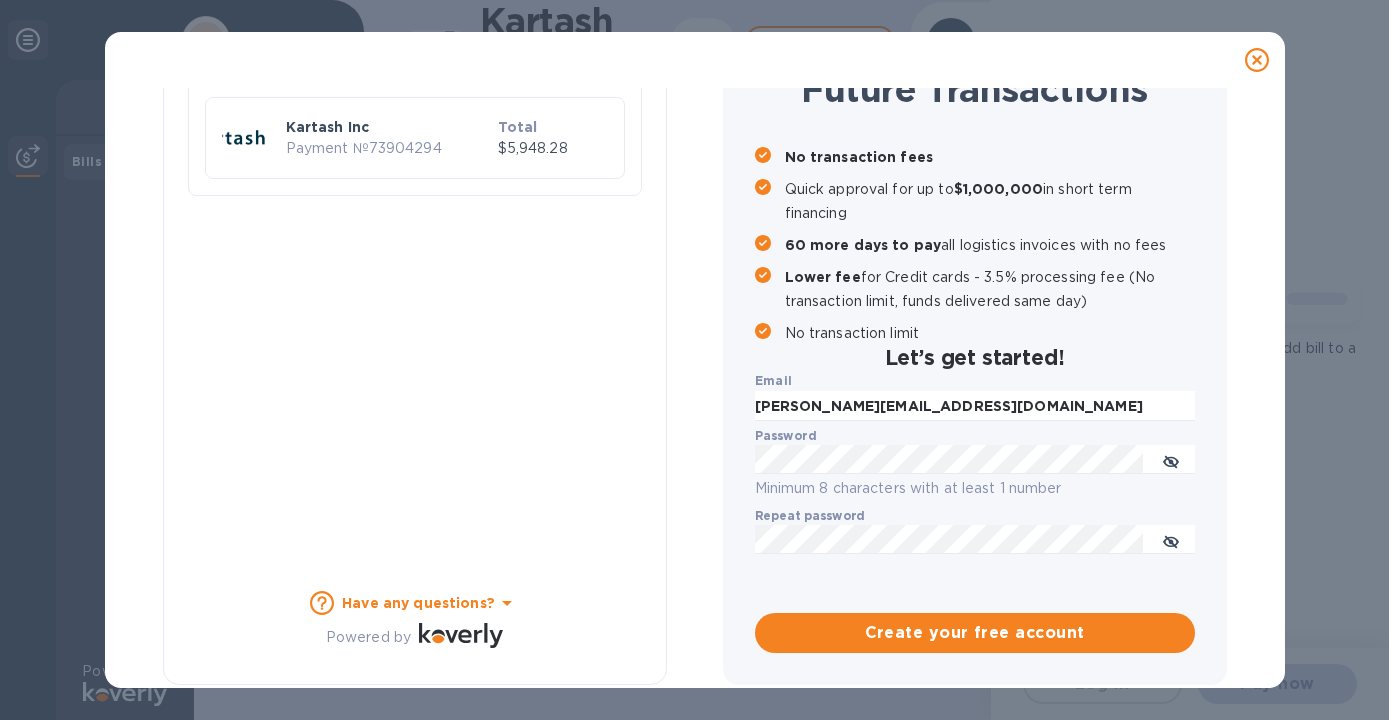 scroll, scrollTop: 198, scrollLeft: 0, axis: vertical 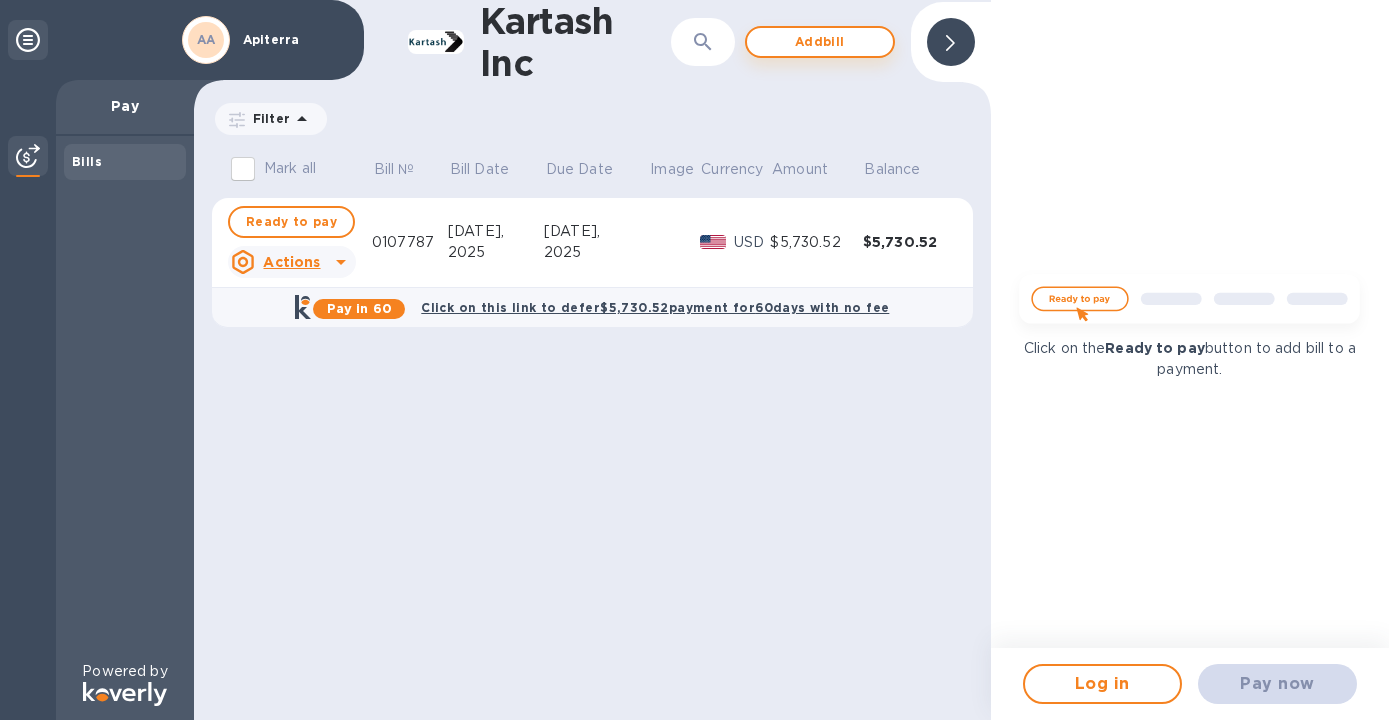 click on "Add   bill" at bounding box center [820, 42] 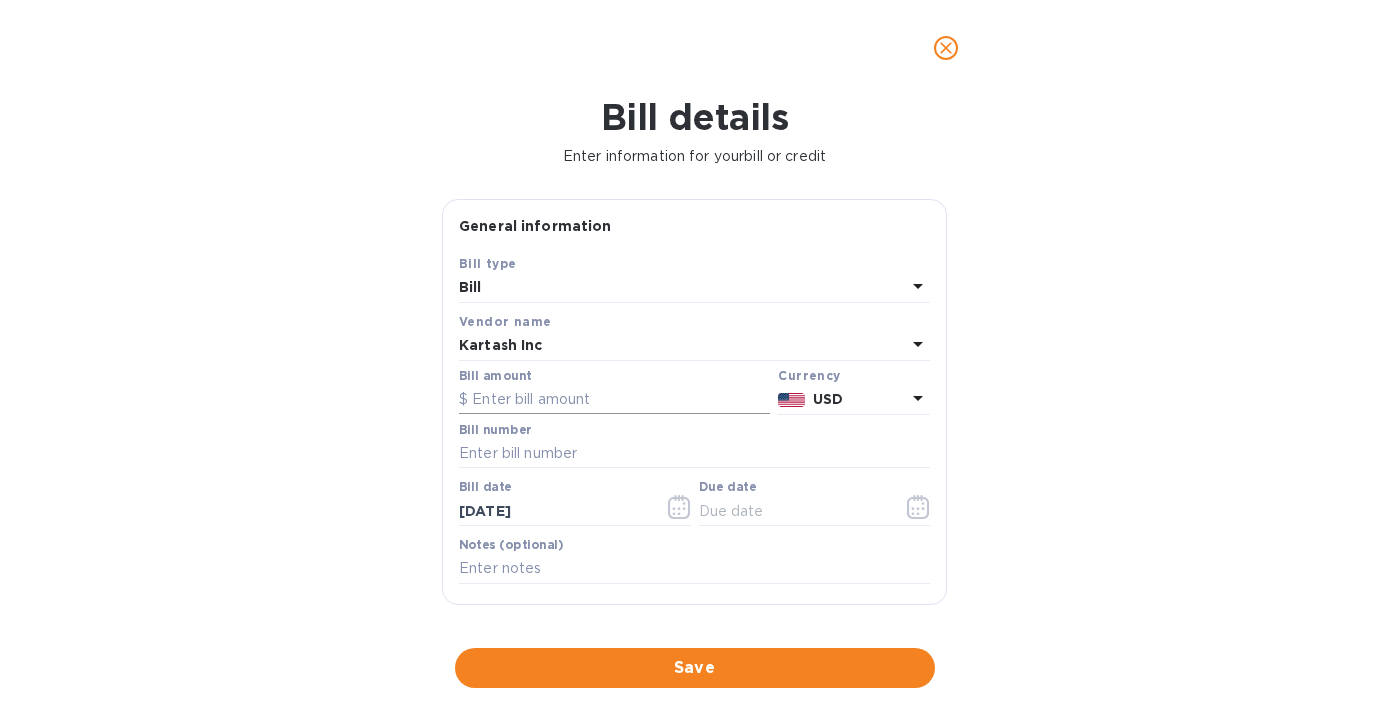 click at bounding box center [614, 400] 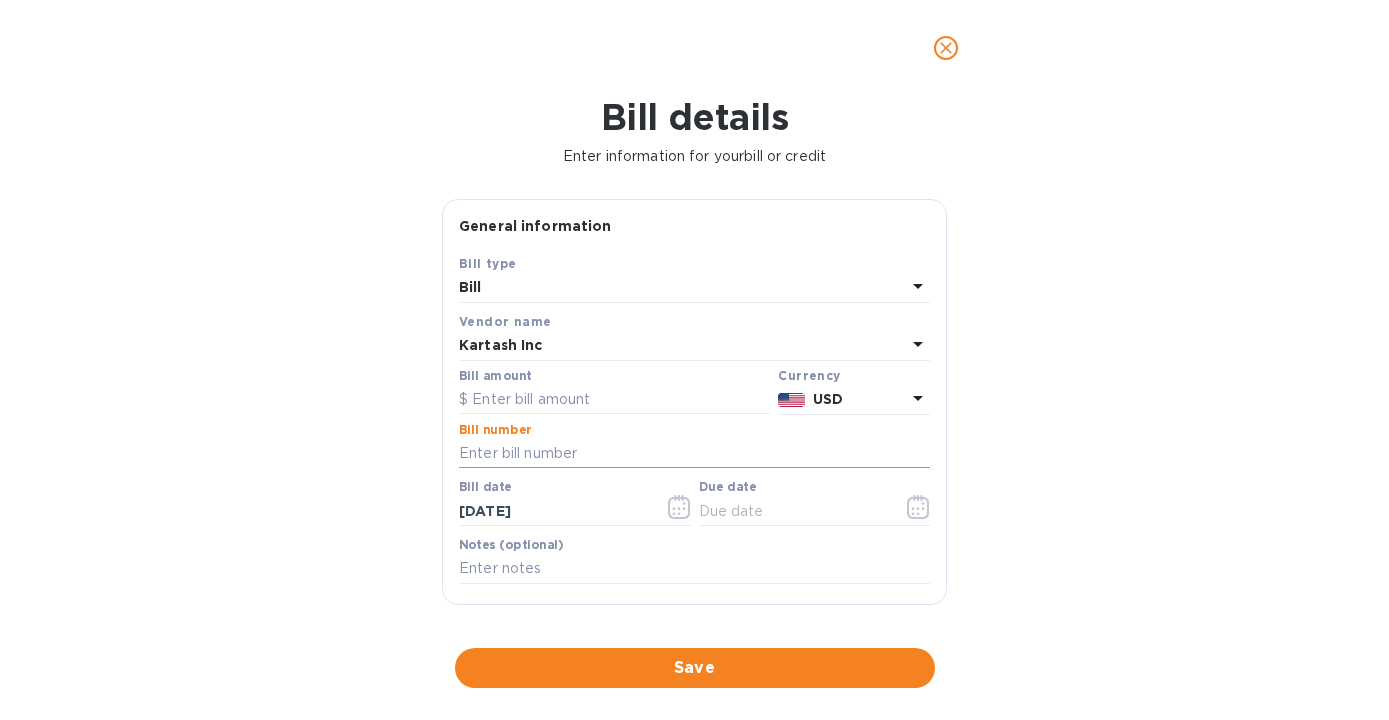 click at bounding box center (694, 454) 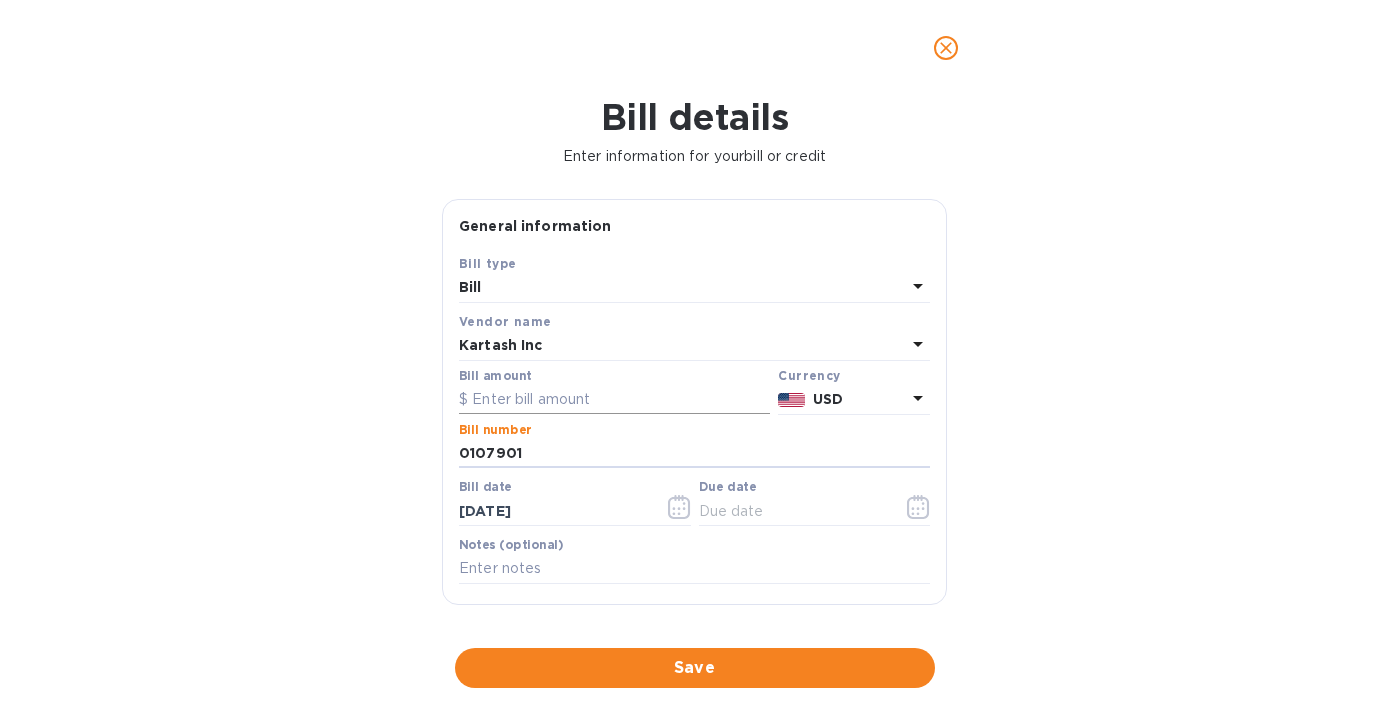 type on "0107901" 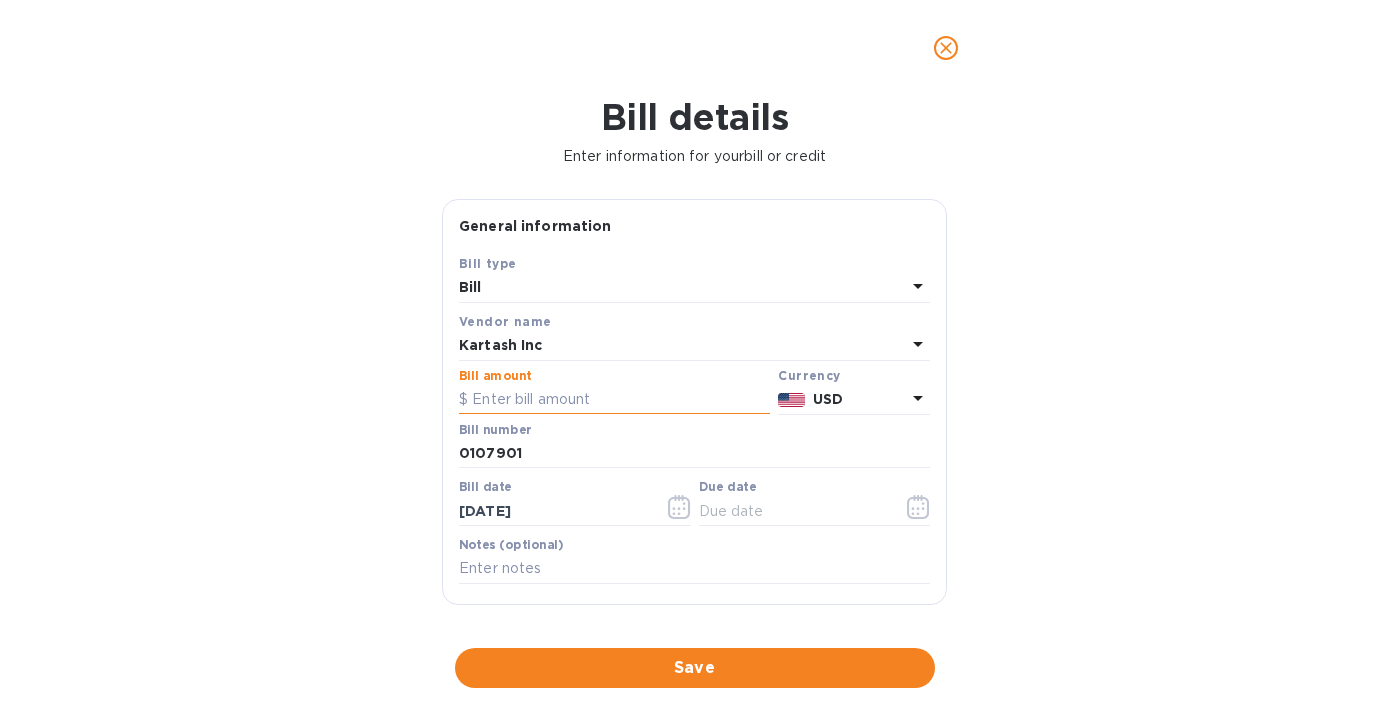 click at bounding box center [614, 400] 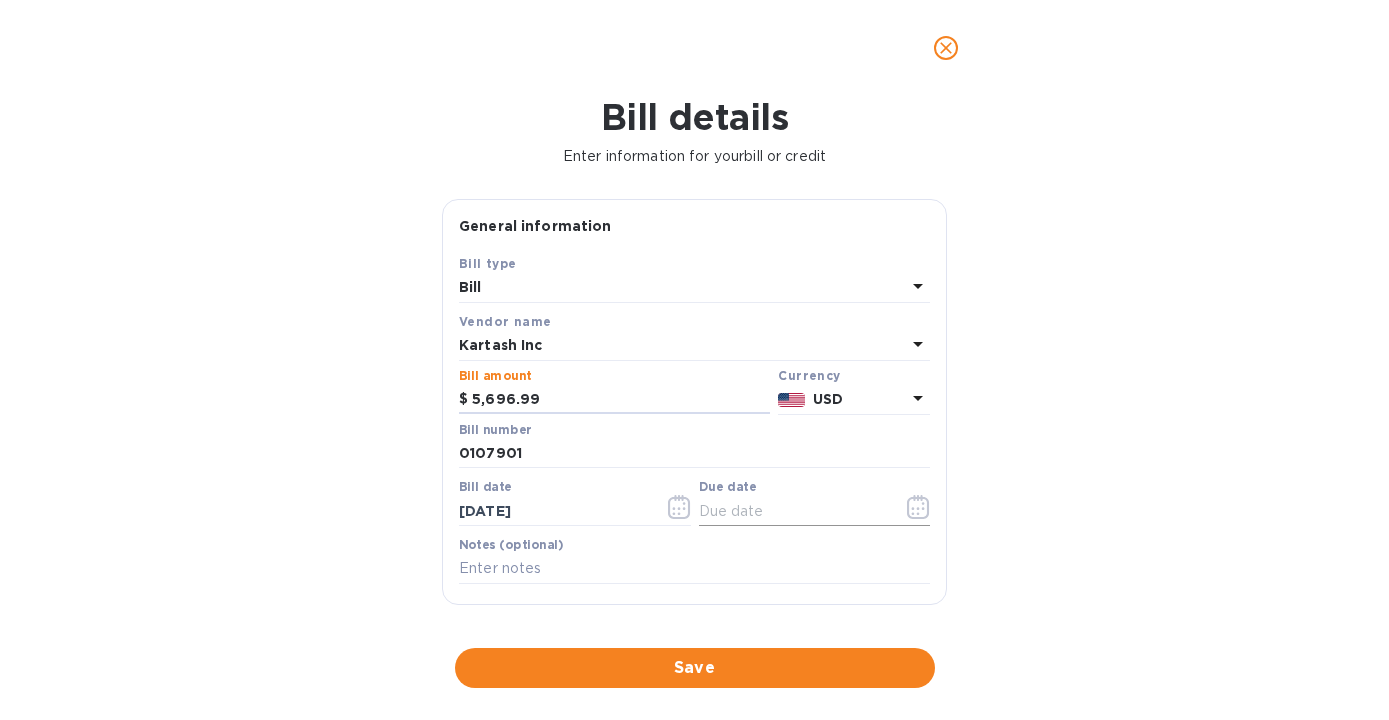 click at bounding box center (793, 511) 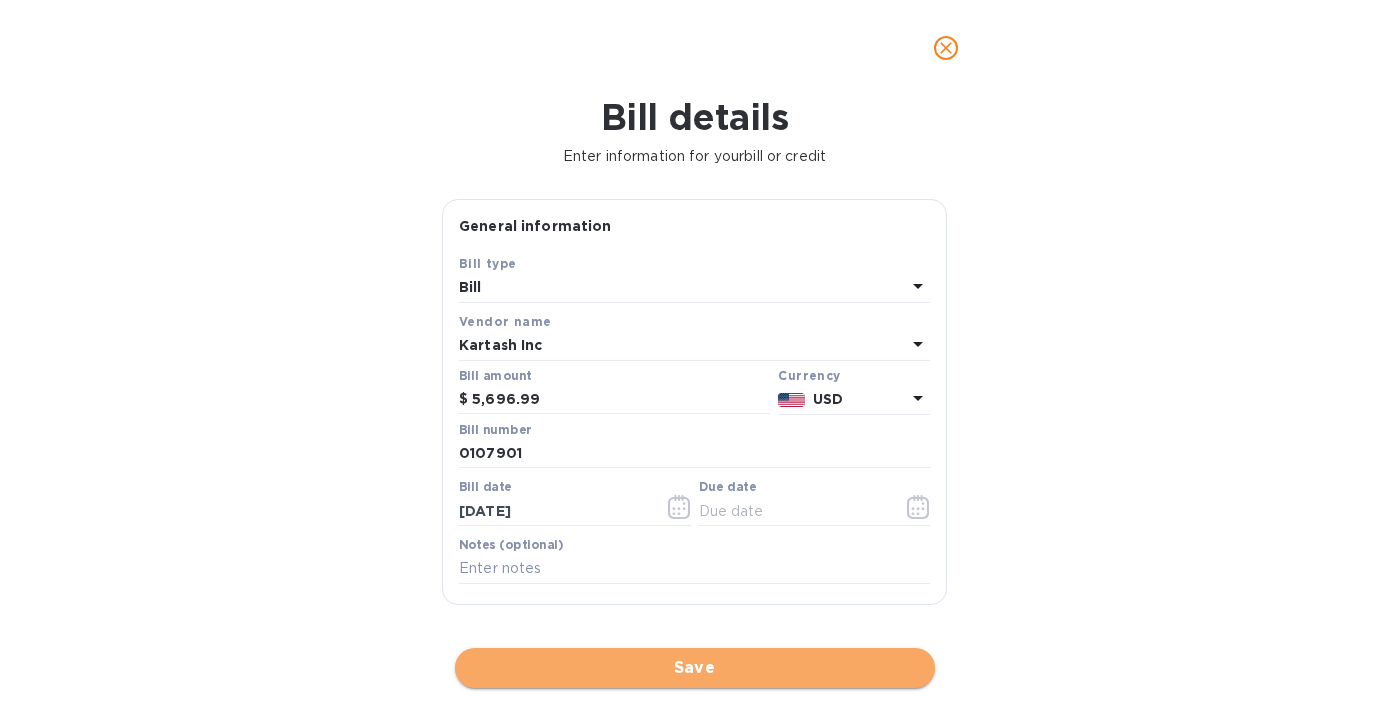 click on "Save" at bounding box center [695, 668] 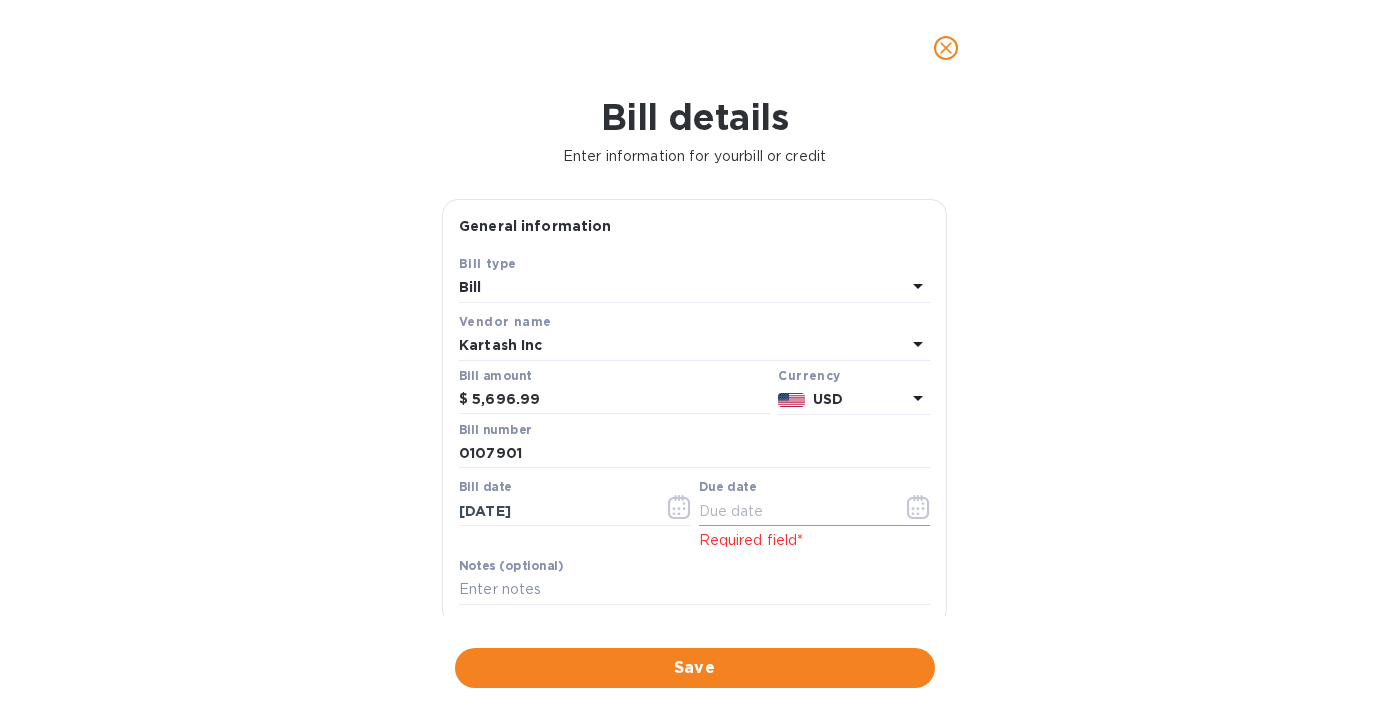 click 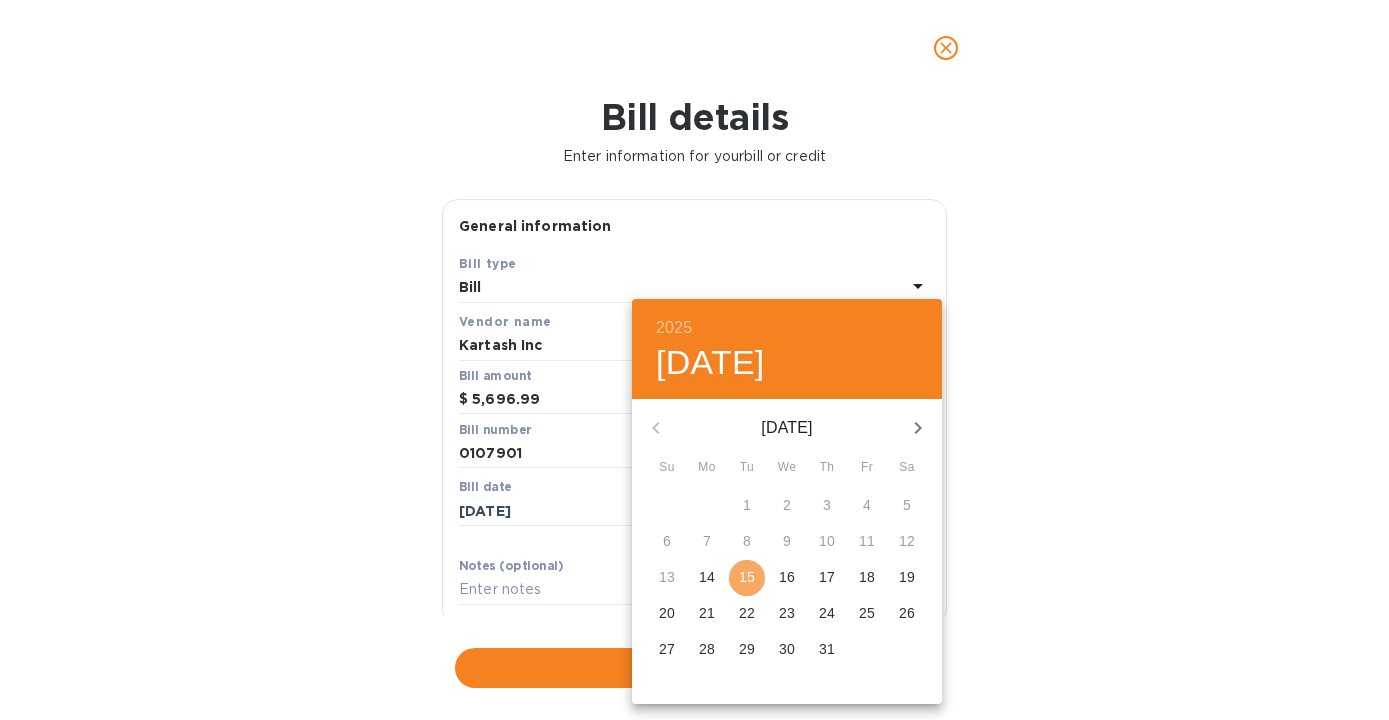 click on "15" at bounding box center (747, 577) 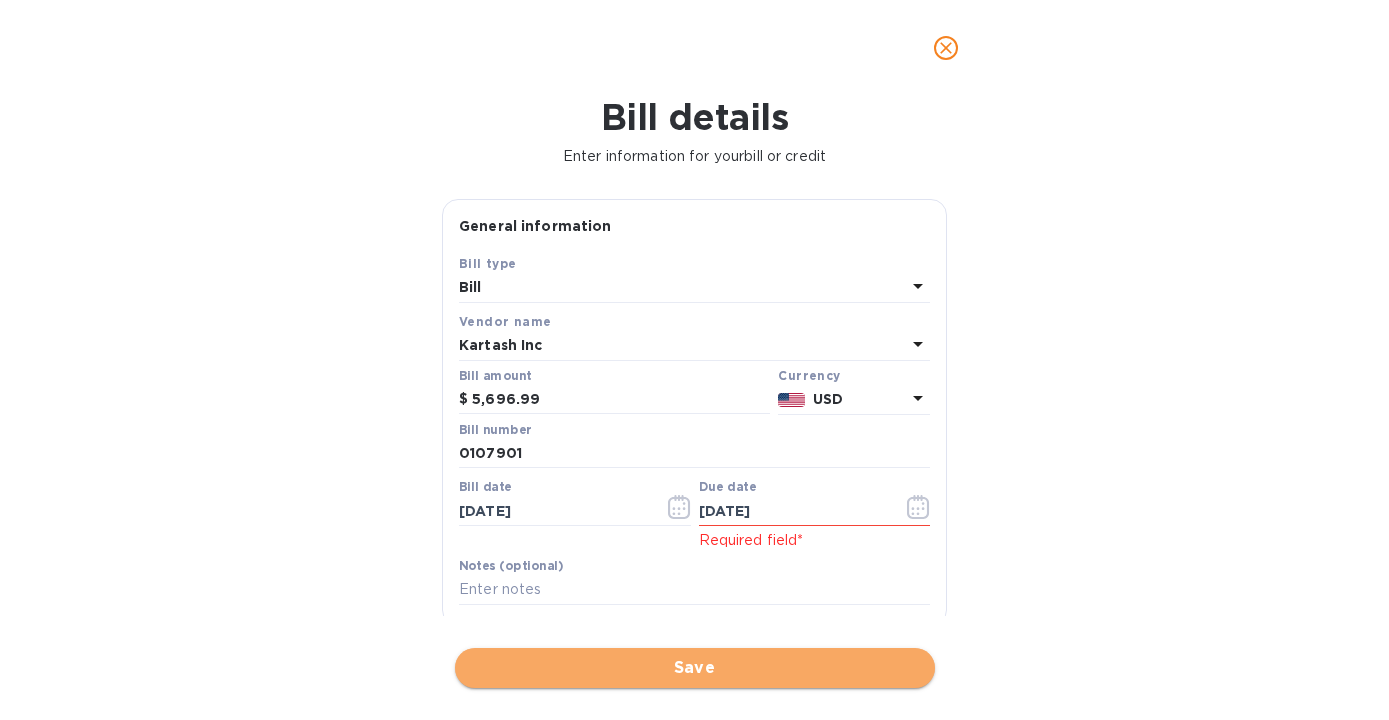 click on "Save" at bounding box center [695, 668] 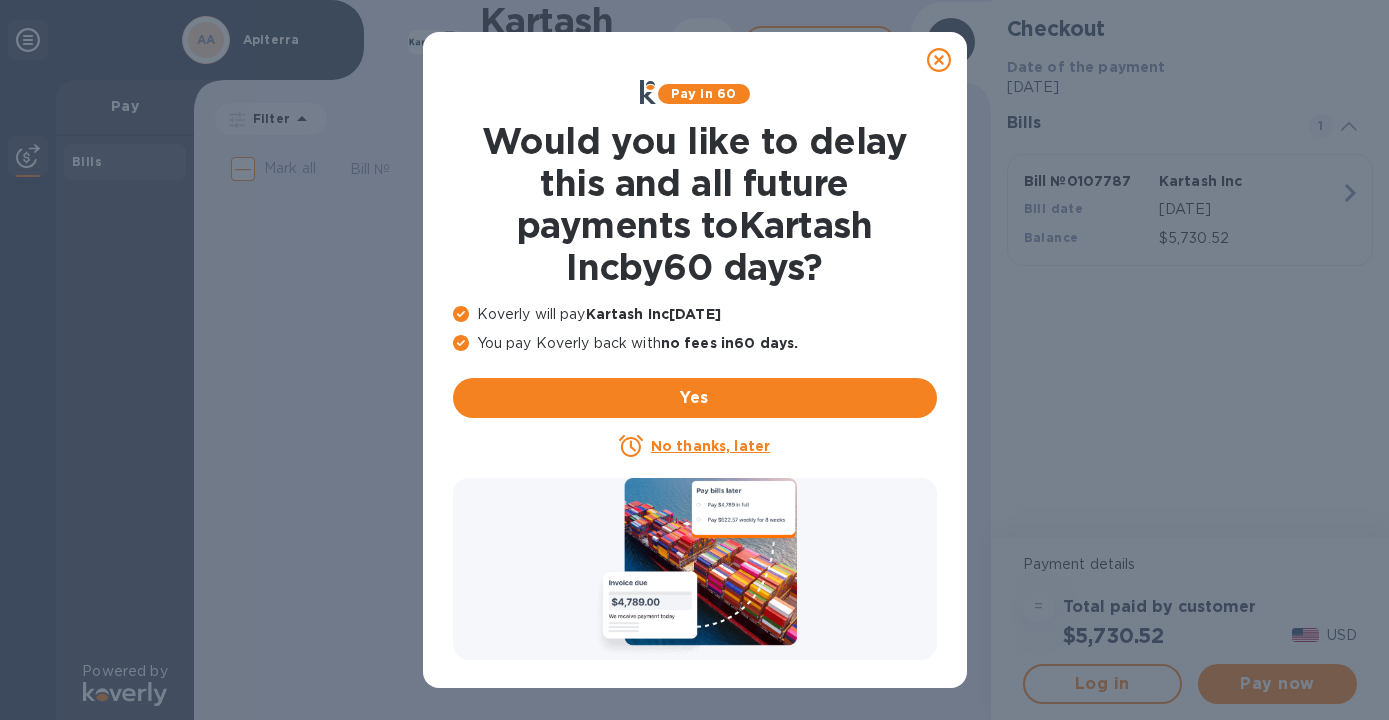 checkbox on "true" 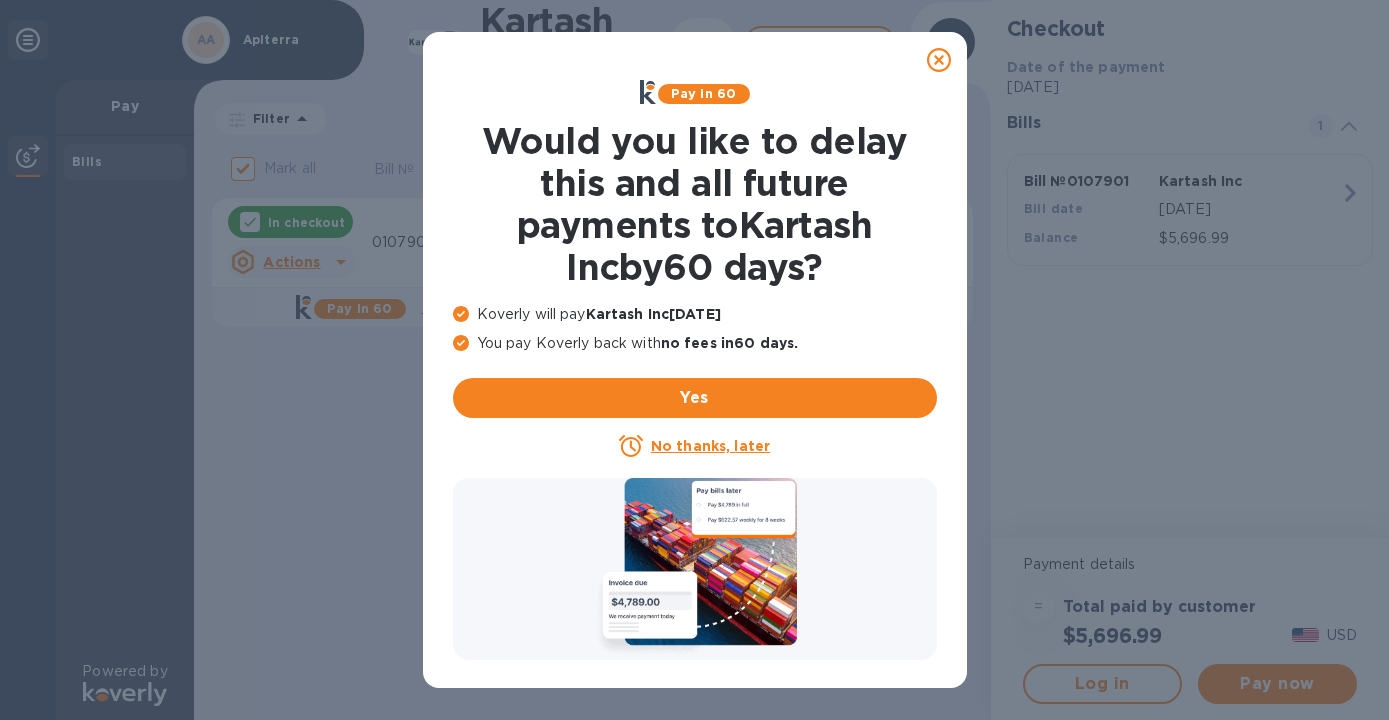 click 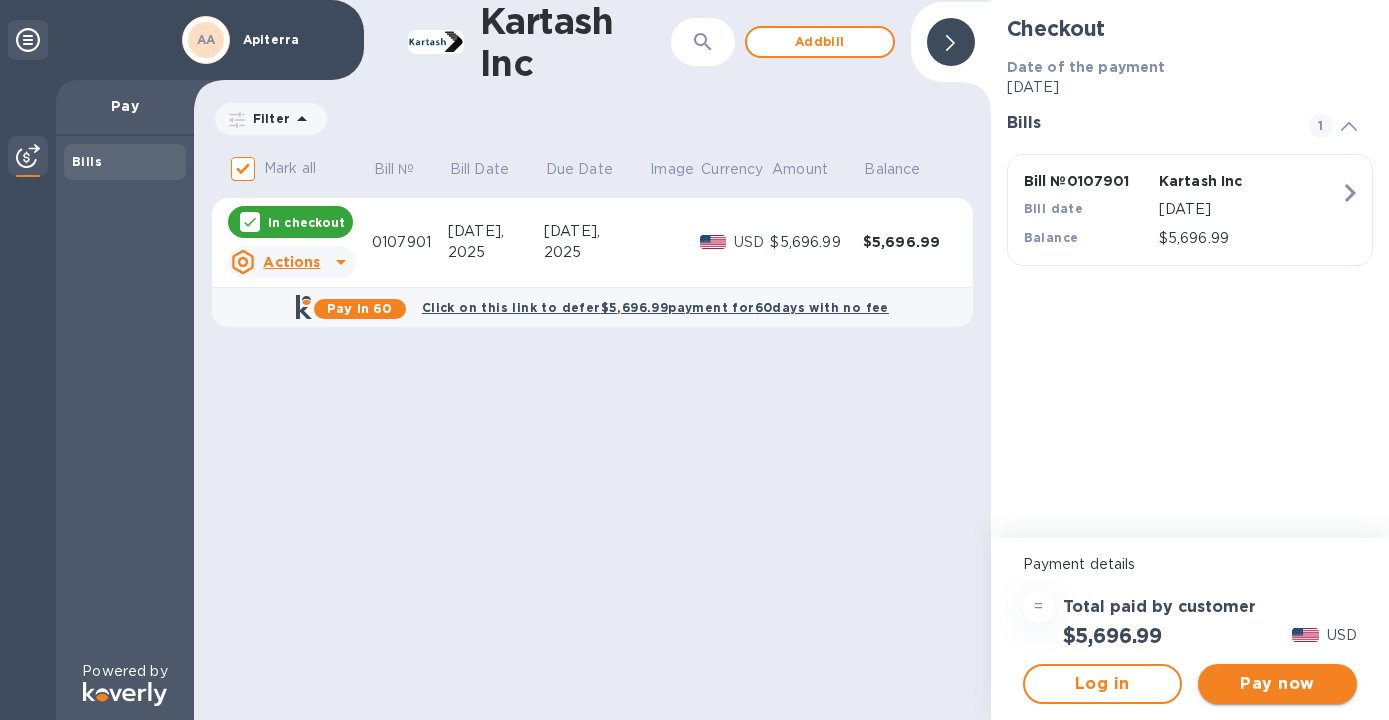 click on "Pay now" at bounding box center [1277, 684] 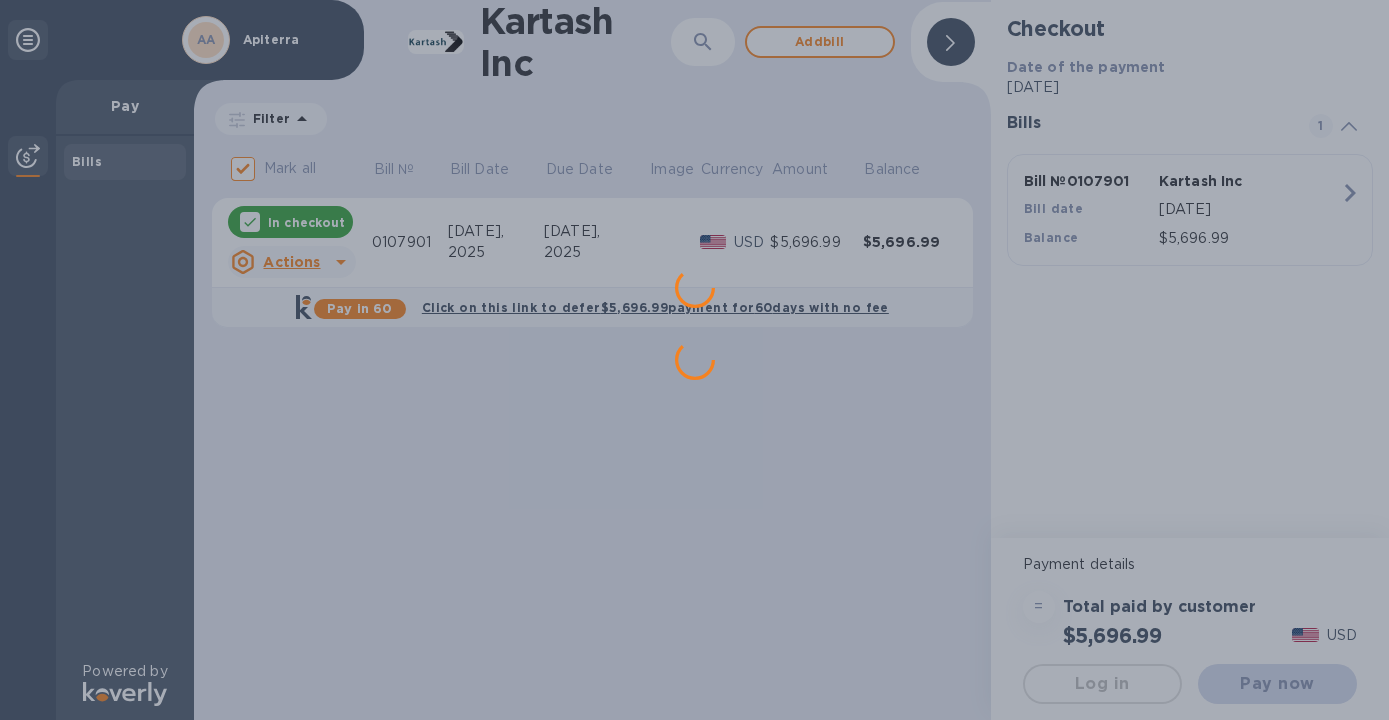 scroll, scrollTop: 0, scrollLeft: 0, axis: both 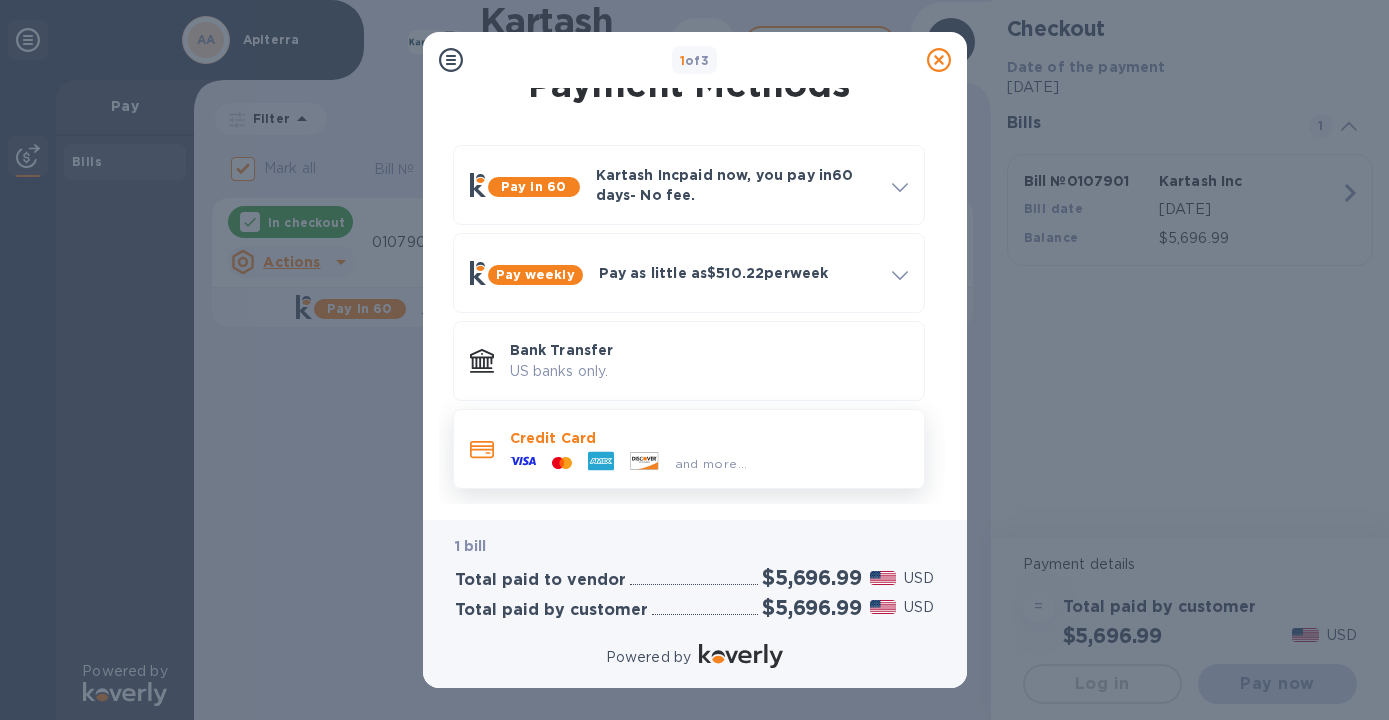 click on "Credit Card" at bounding box center (709, 438) 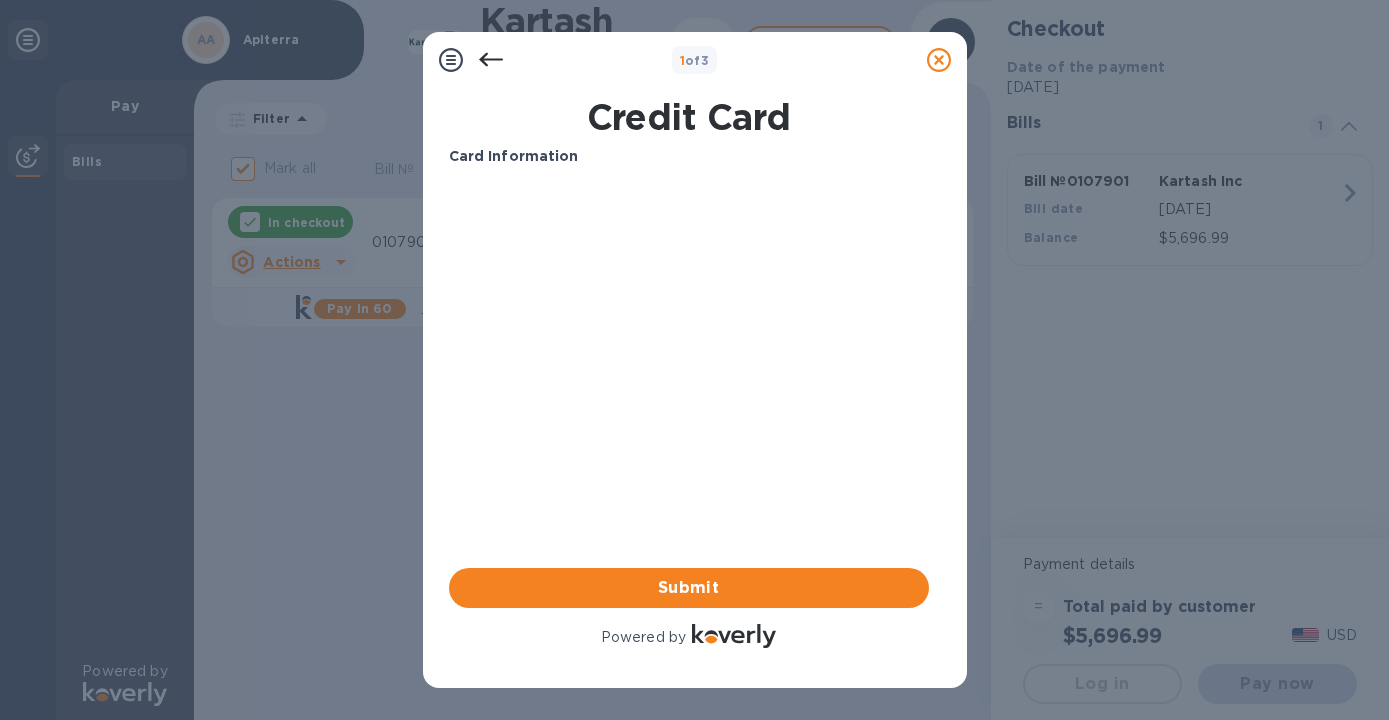 scroll, scrollTop: 0, scrollLeft: 0, axis: both 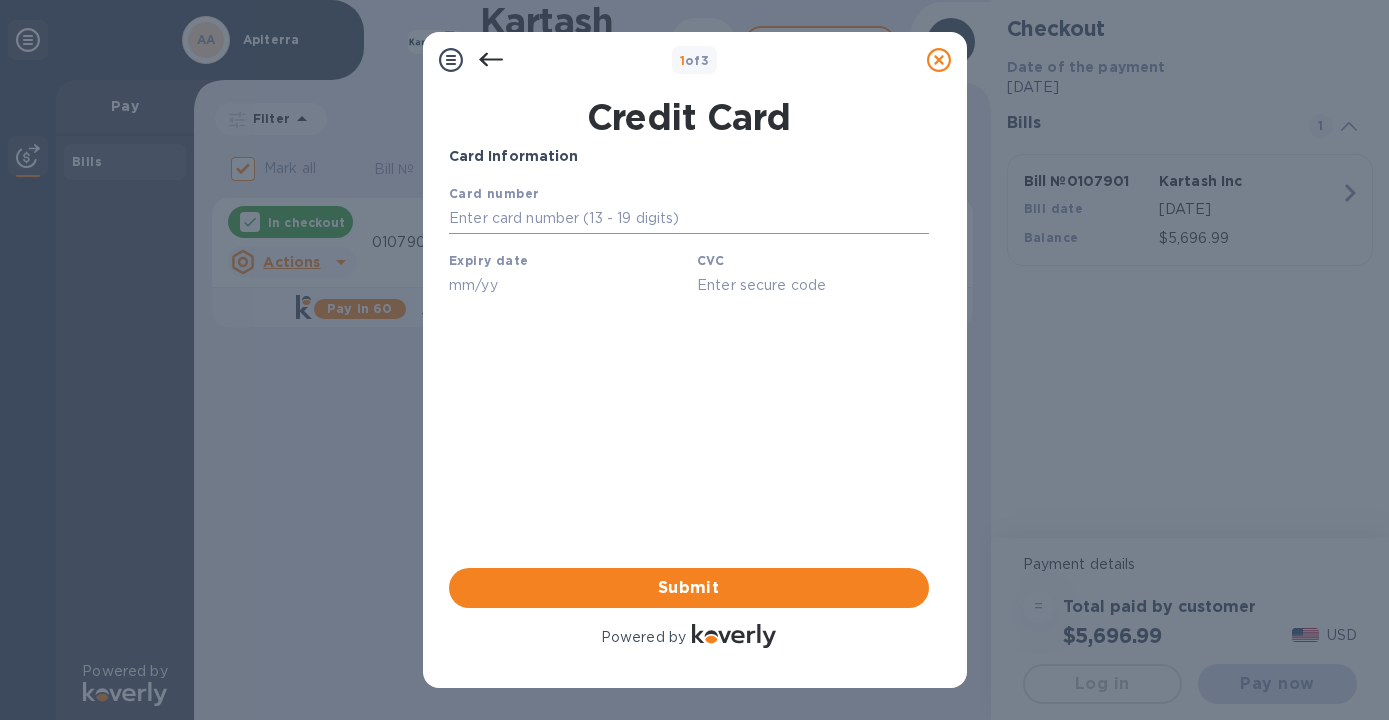 click at bounding box center (688, 219) 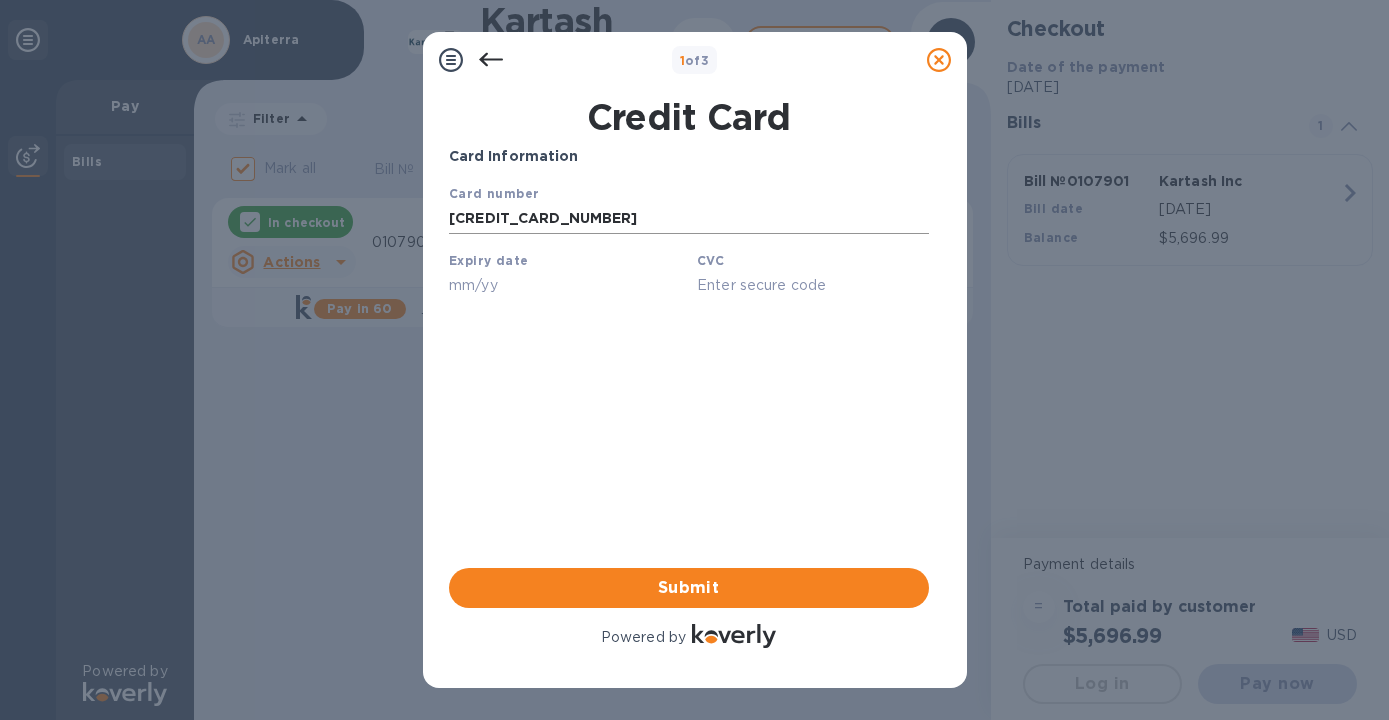 type on "07/26" 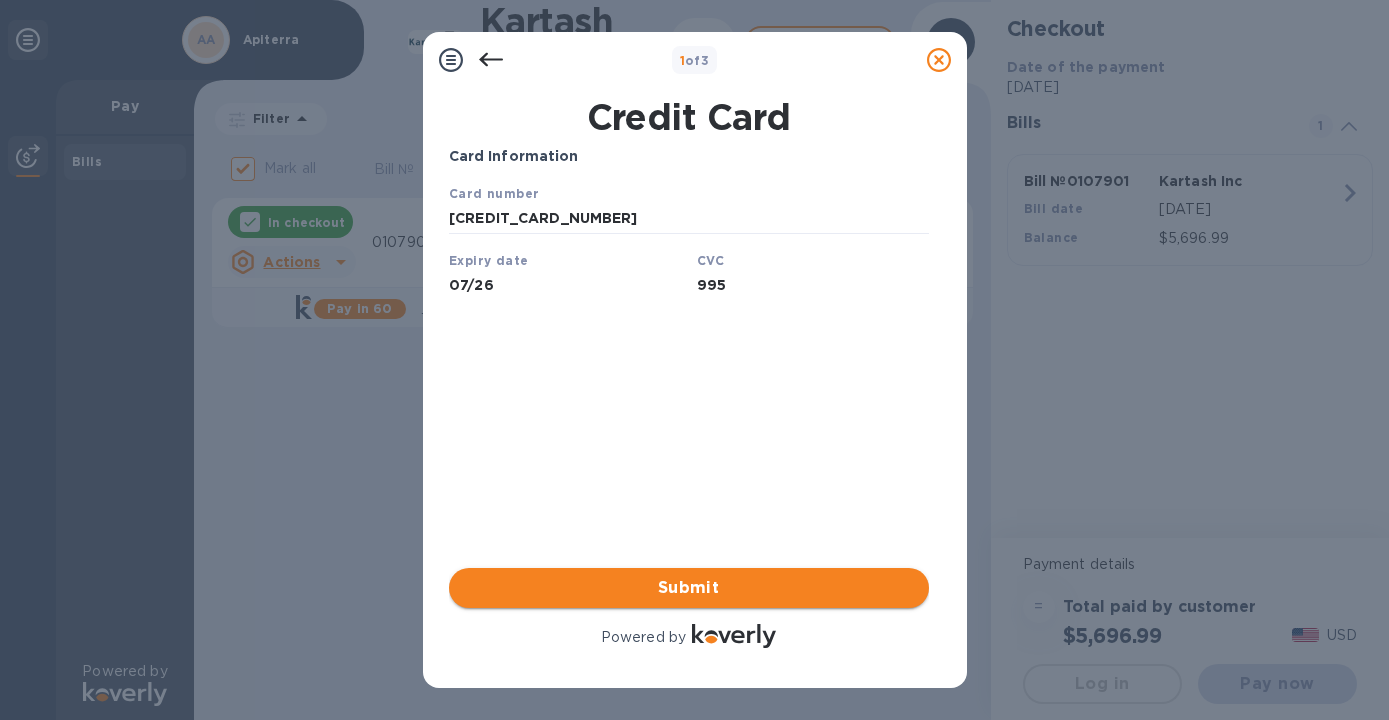 type on "995" 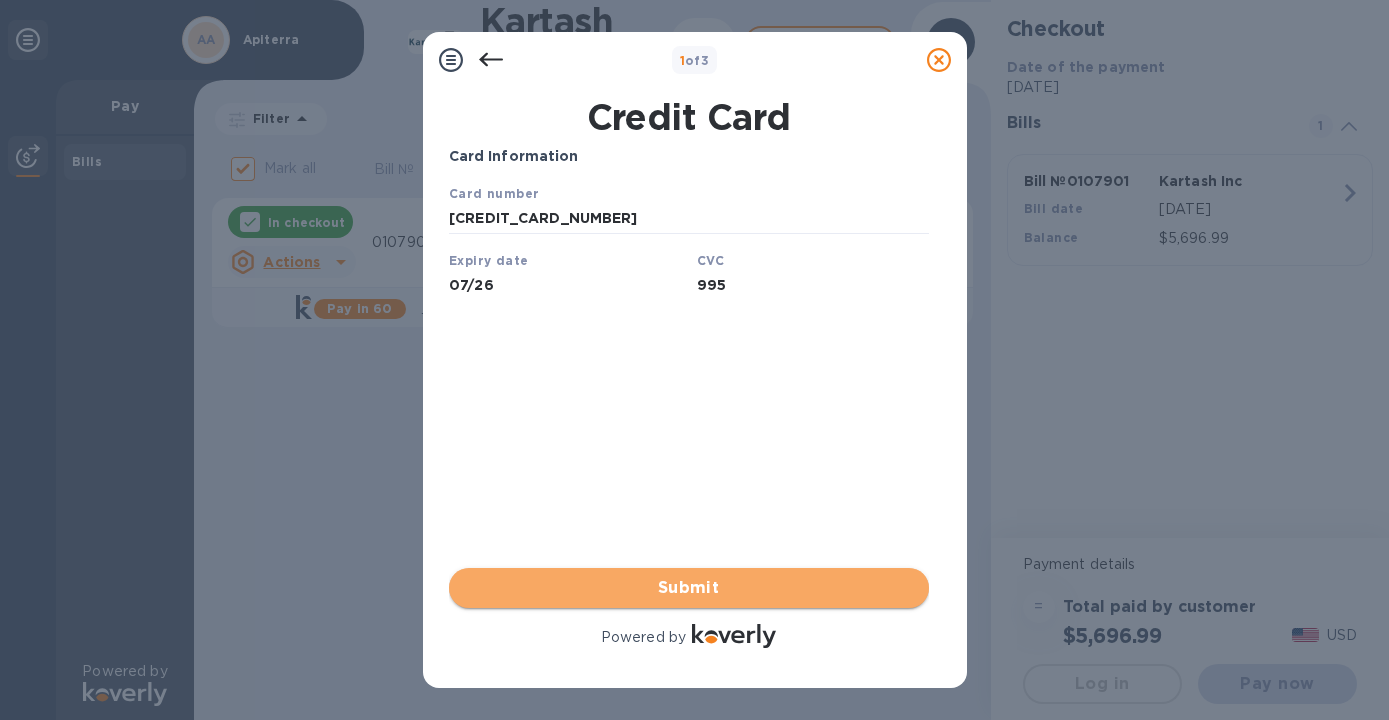 click on "Submit" at bounding box center (689, 588) 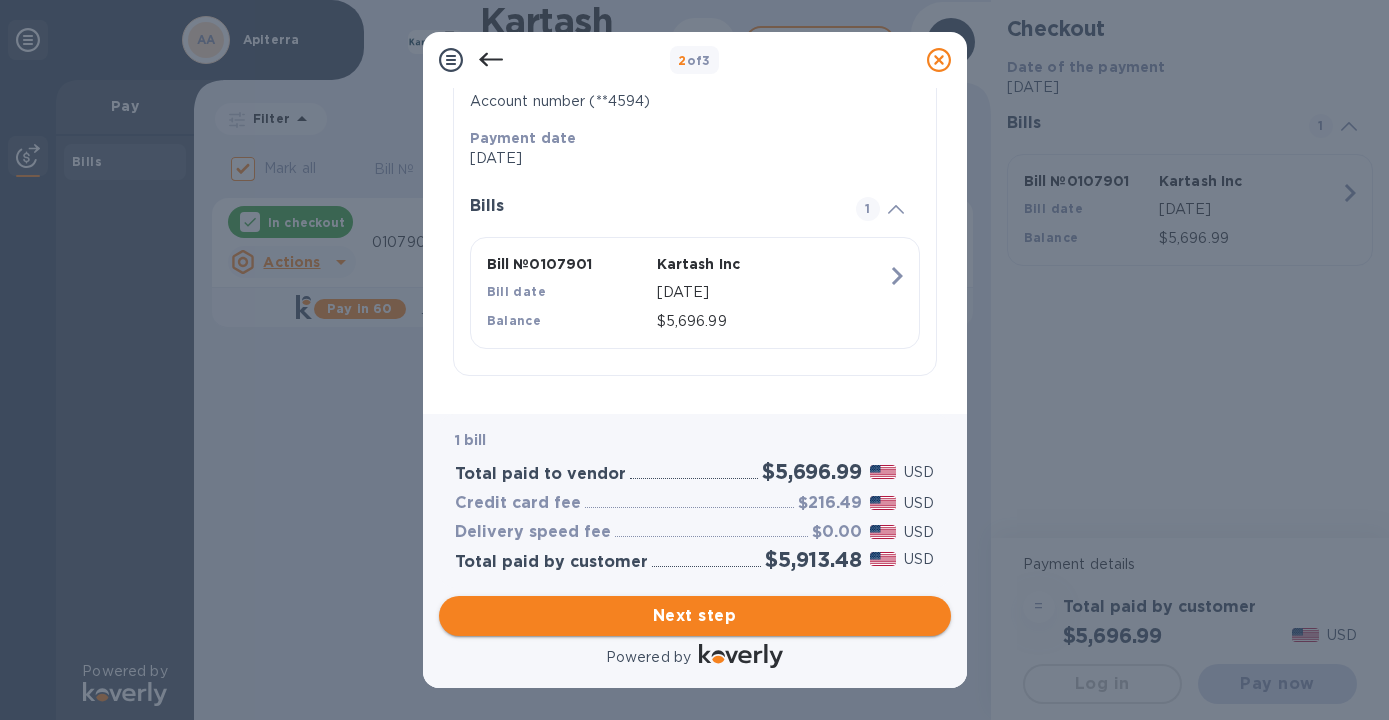 click on "Next step" at bounding box center [695, 616] 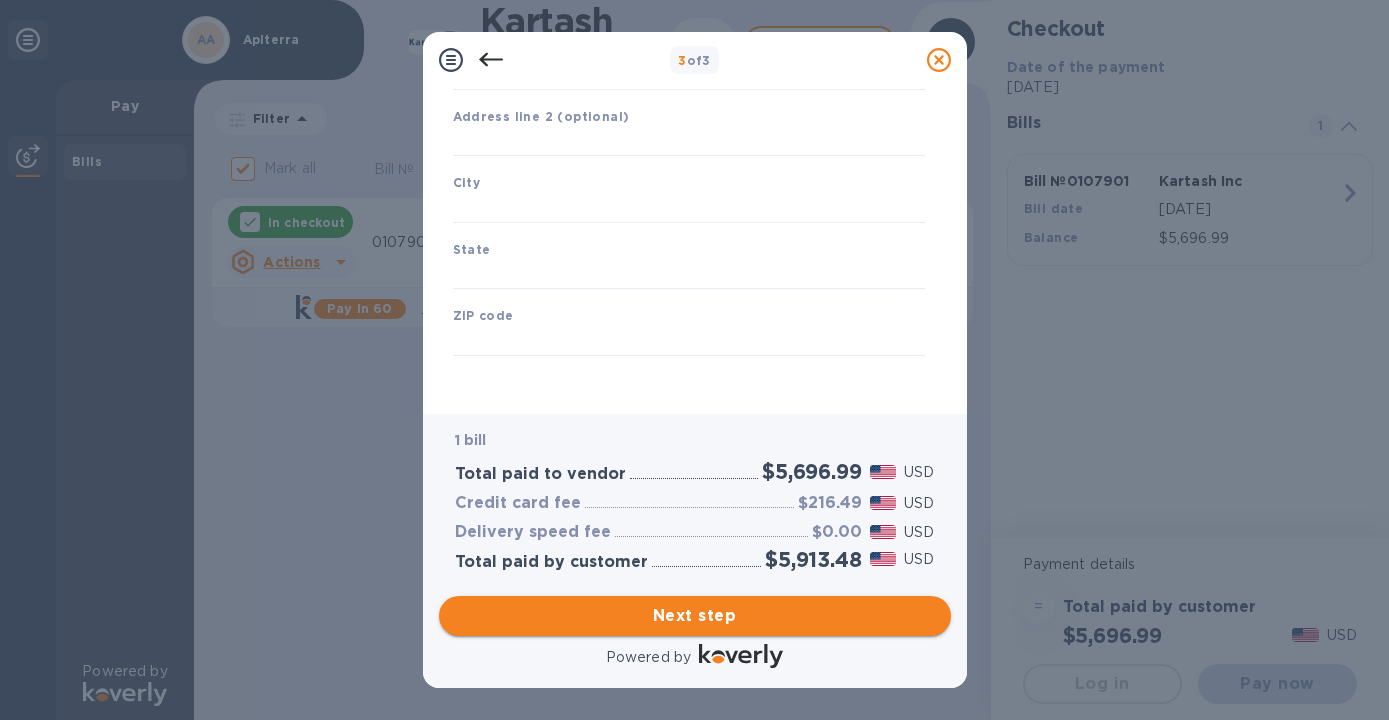 type on "[GEOGRAPHIC_DATA]" 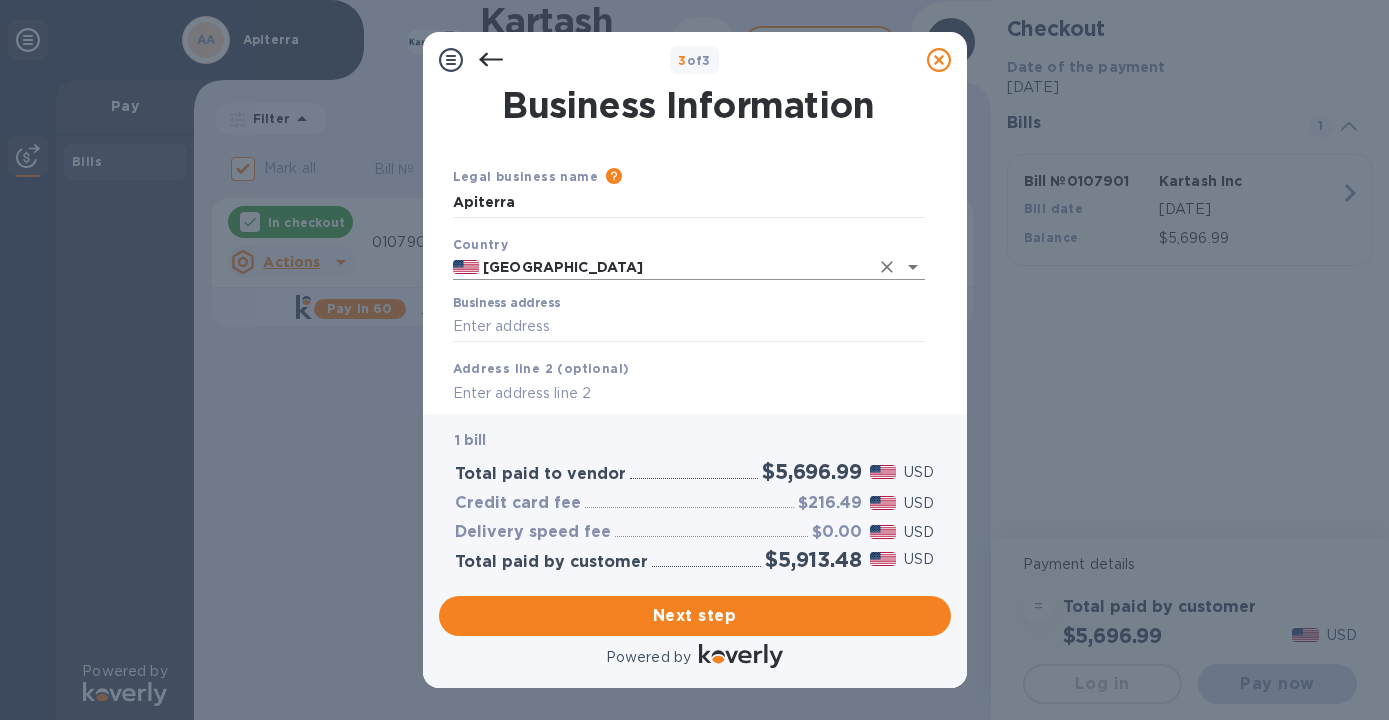 scroll, scrollTop: 87, scrollLeft: 0, axis: vertical 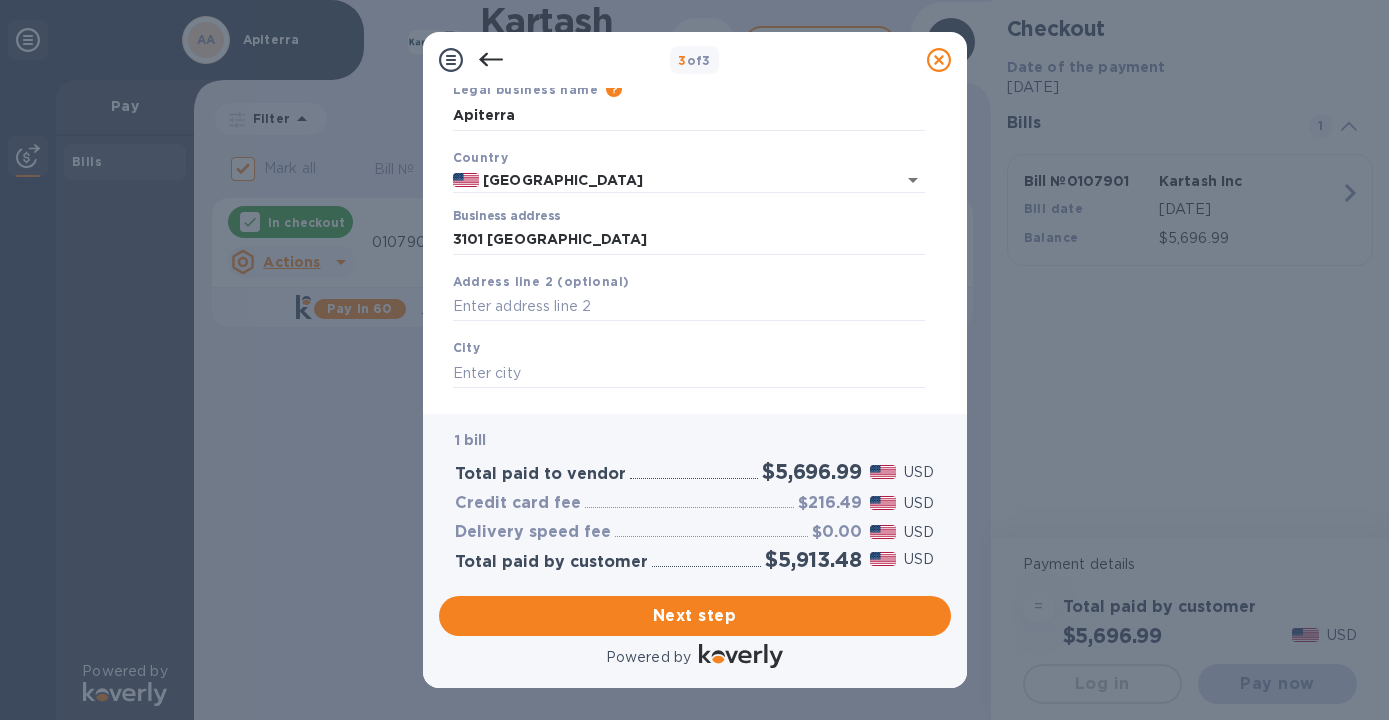 type on "[STREET_ADDRESS][PERSON_NAME]" 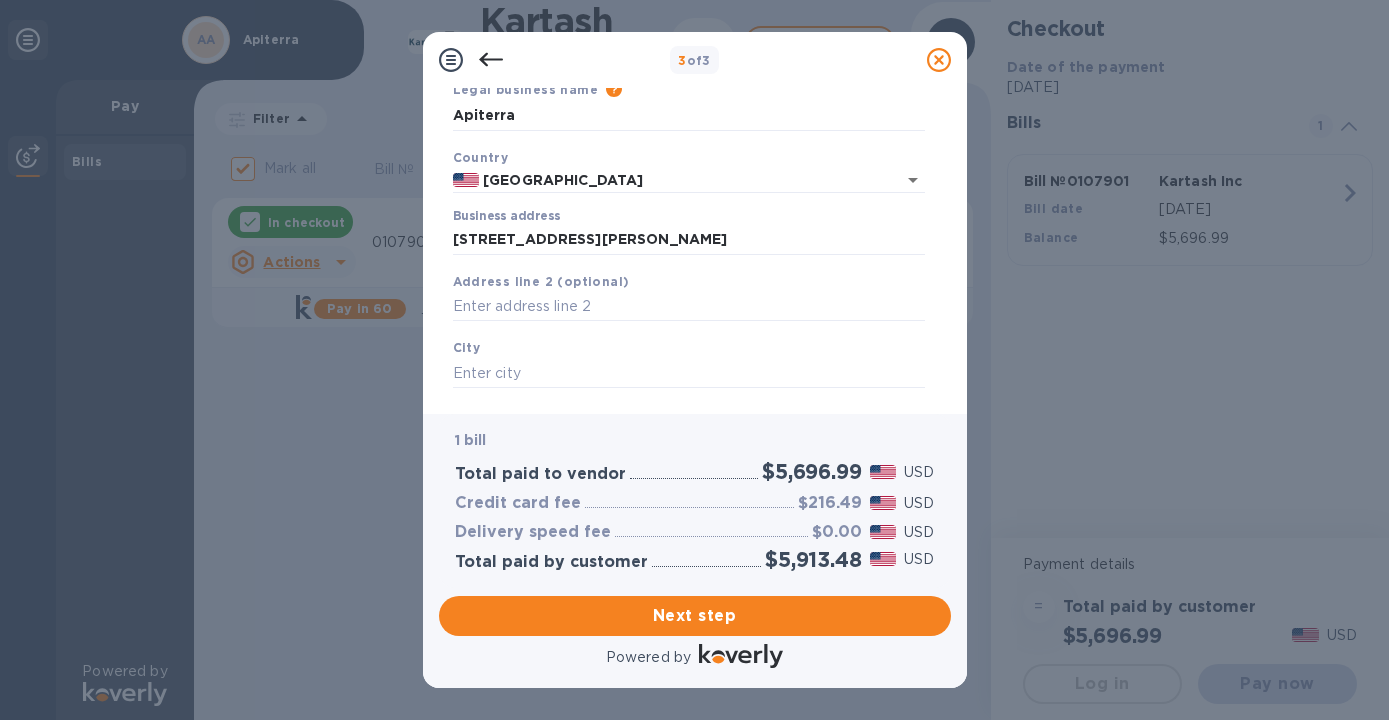 type on "NY" 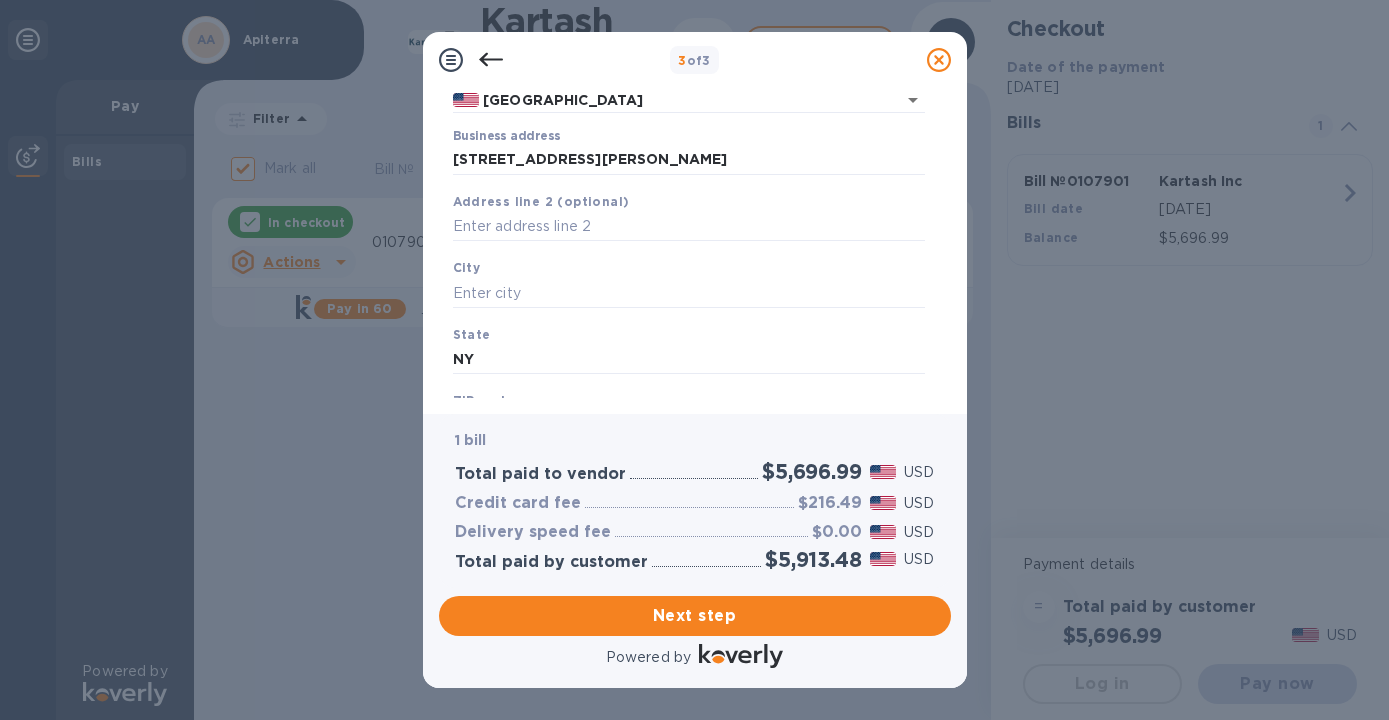 scroll, scrollTop: 176, scrollLeft: 0, axis: vertical 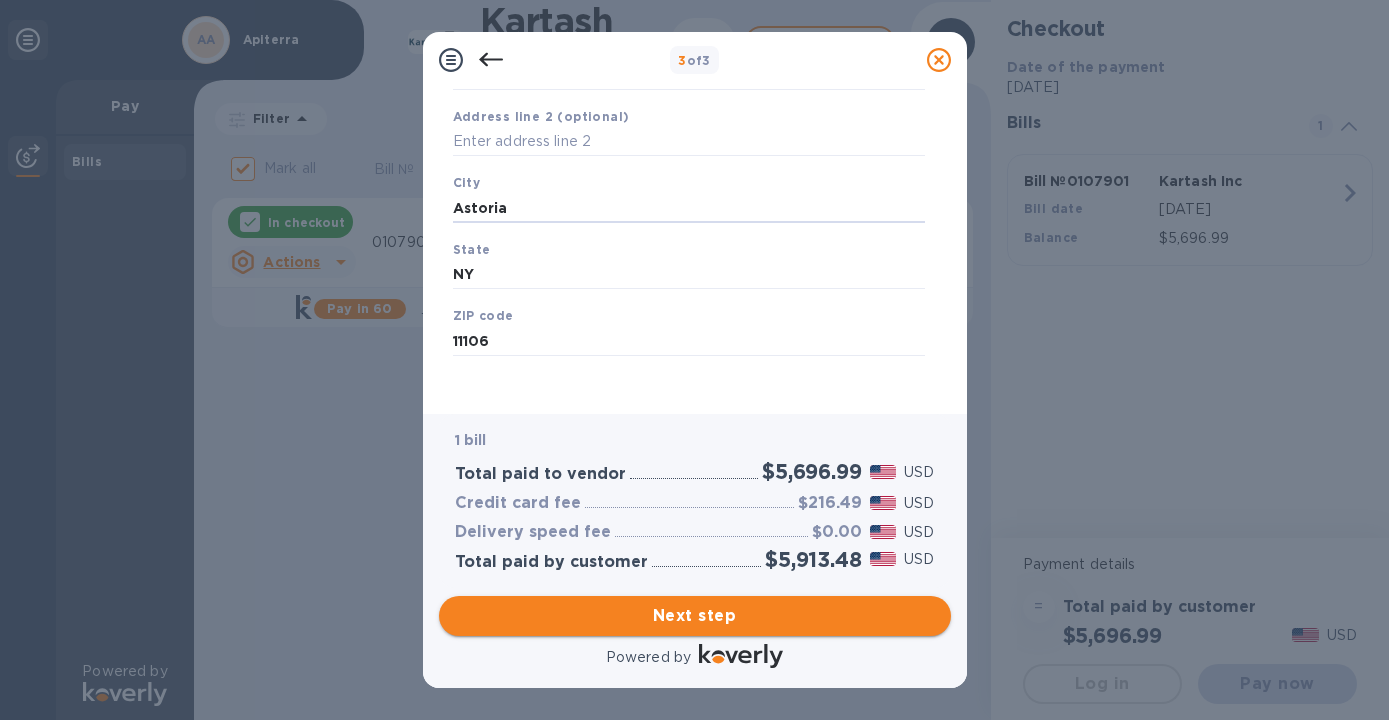type on "Astoria" 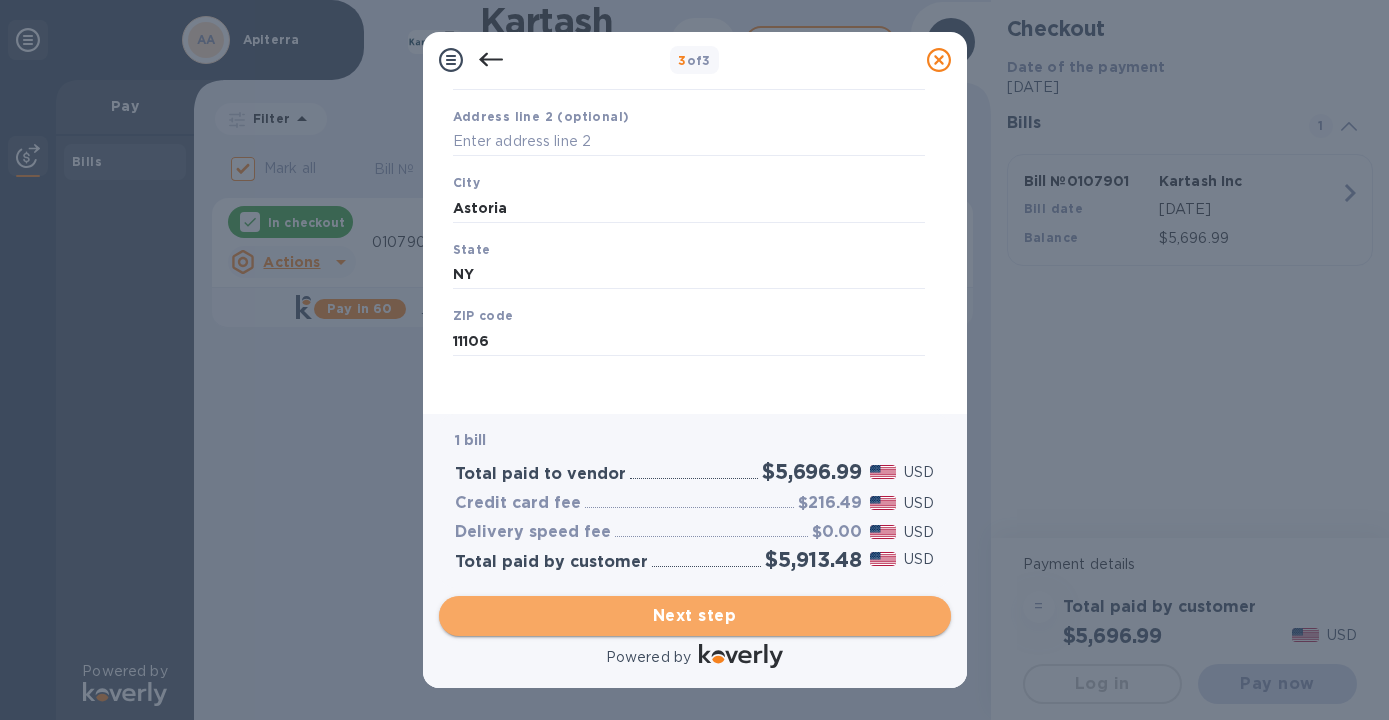 click on "Next step" at bounding box center (695, 616) 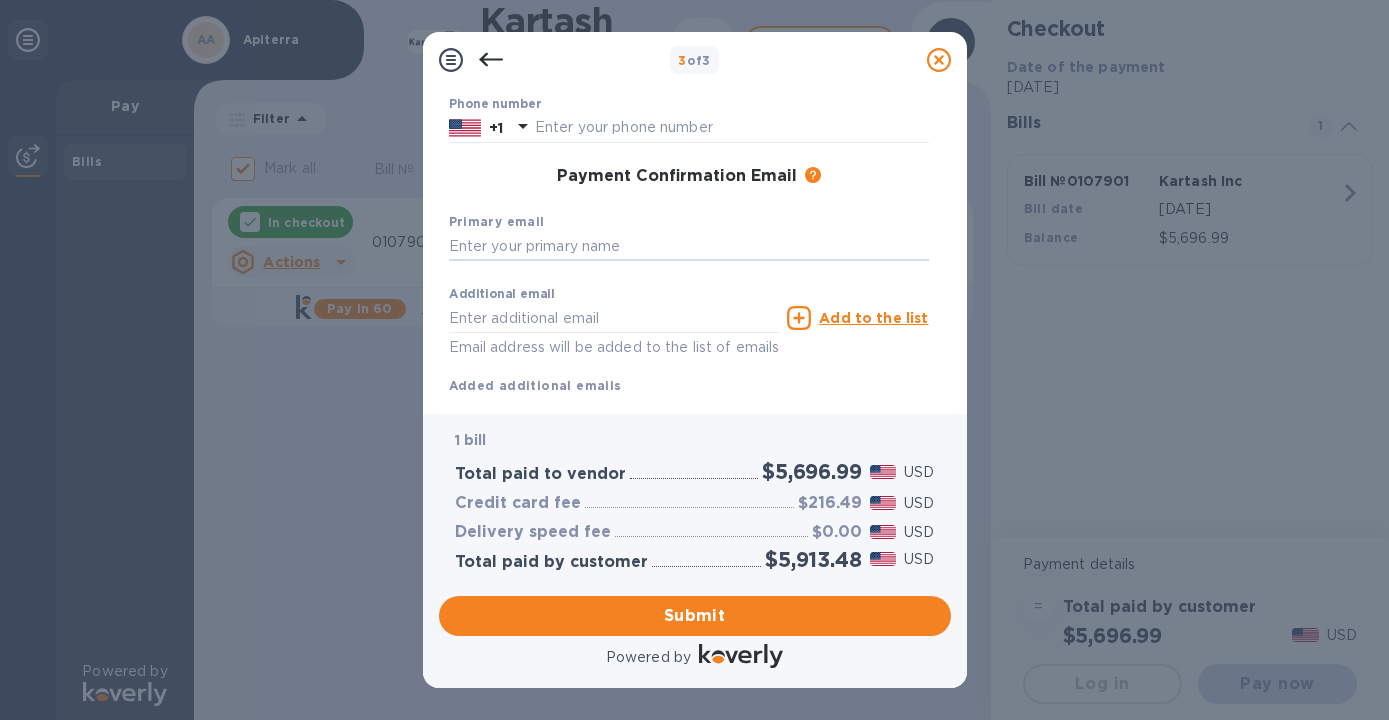 type on "[PERSON_NAME][EMAIL_ADDRESS][DOMAIN_NAME]" 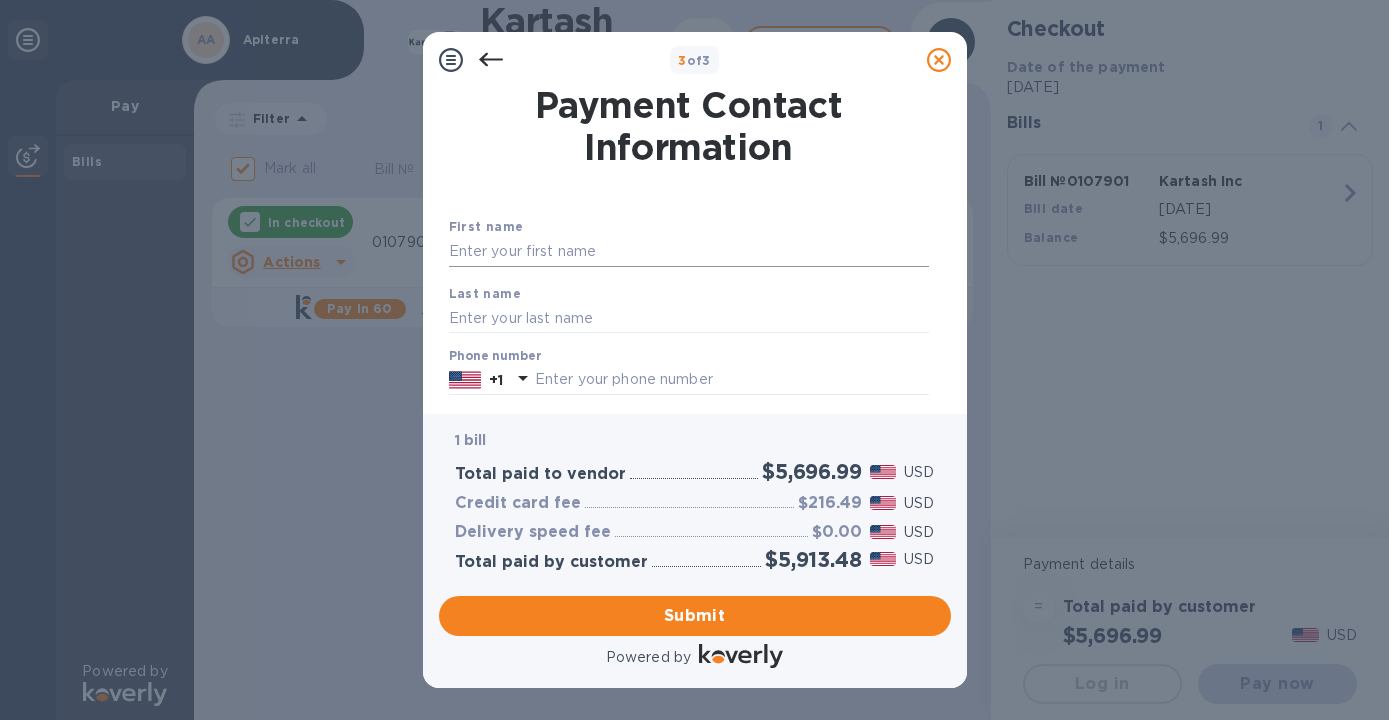 scroll, scrollTop: -1, scrollLeft: 0, axis: vertical 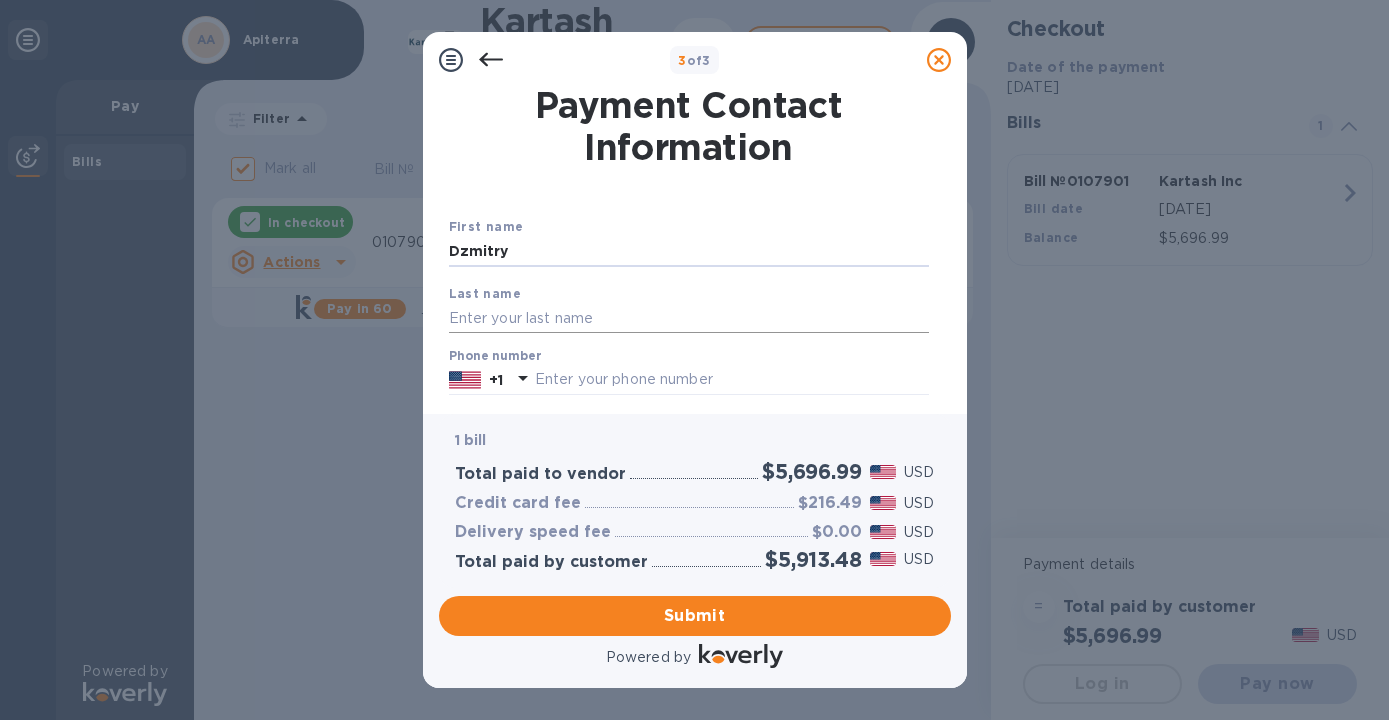 type on "Dzmitry" 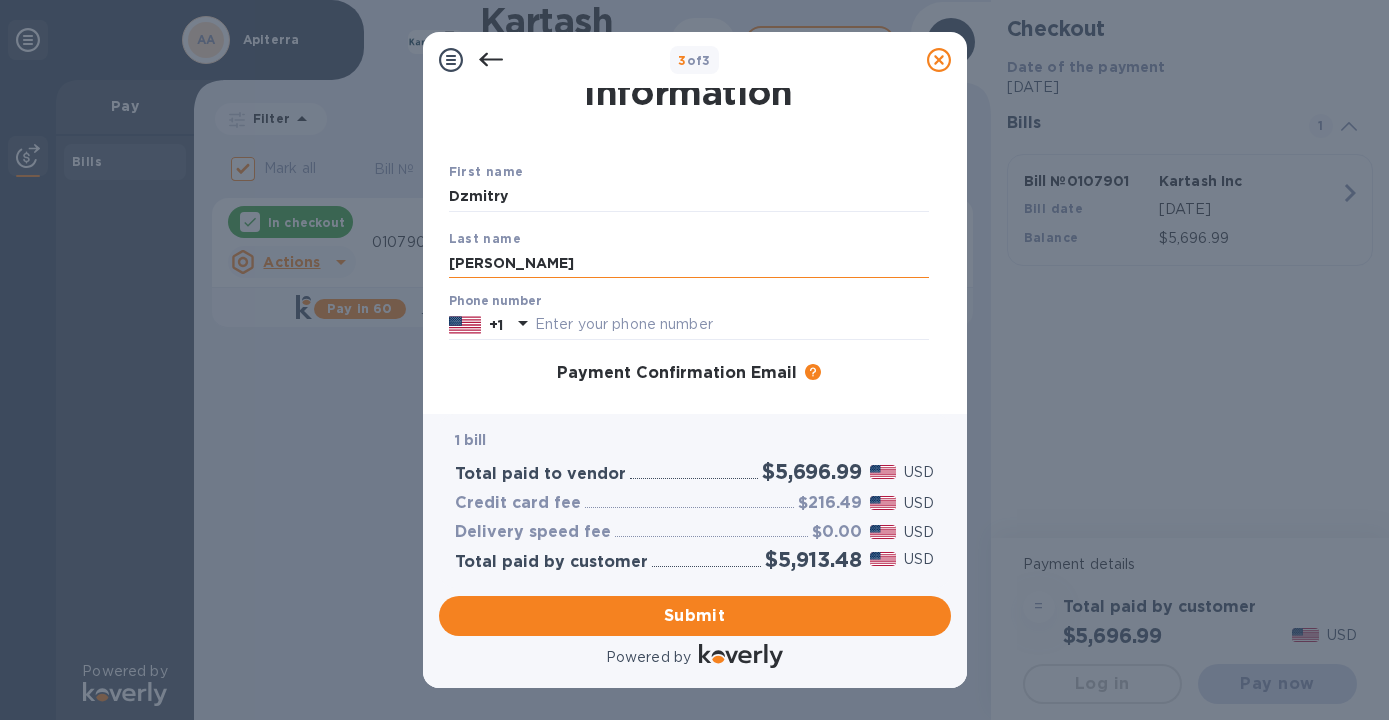 scroll, scrollTop: 79, scrollLeft: 0, axis: vertical 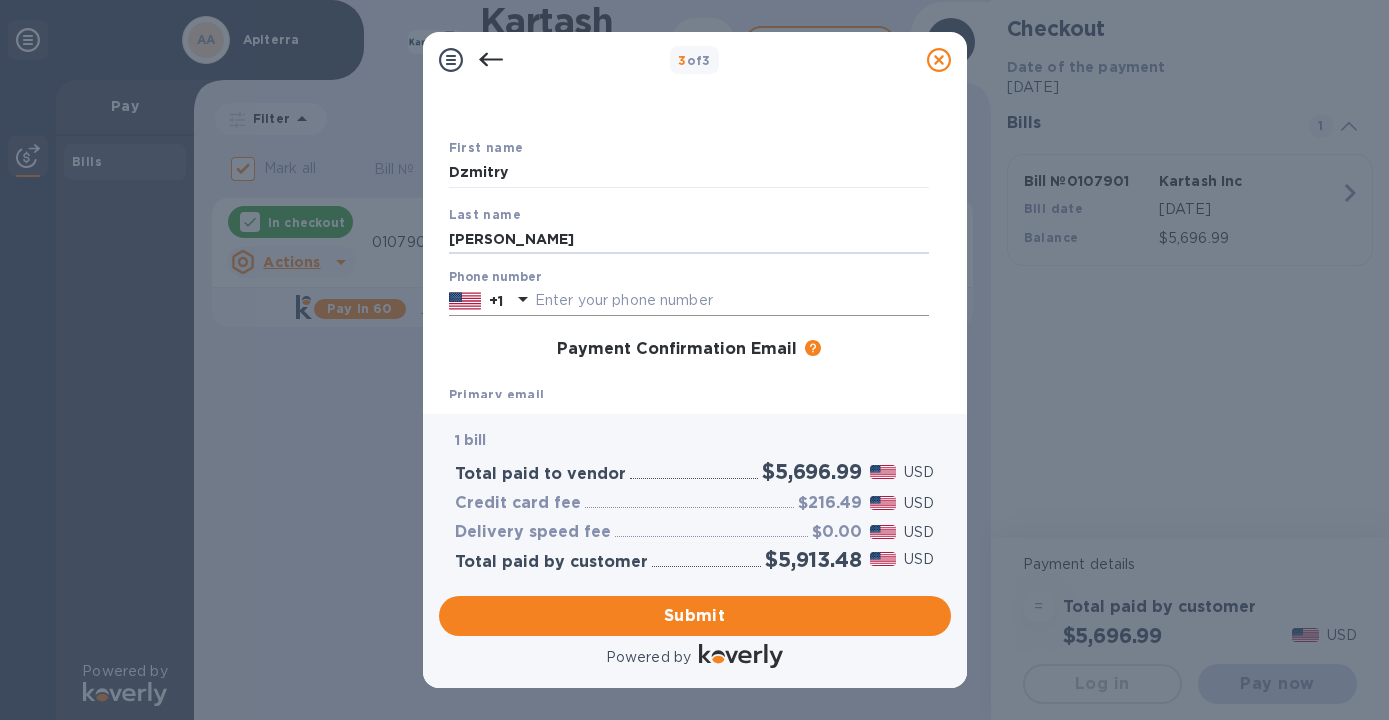 type on "[PERSON_NAME]" 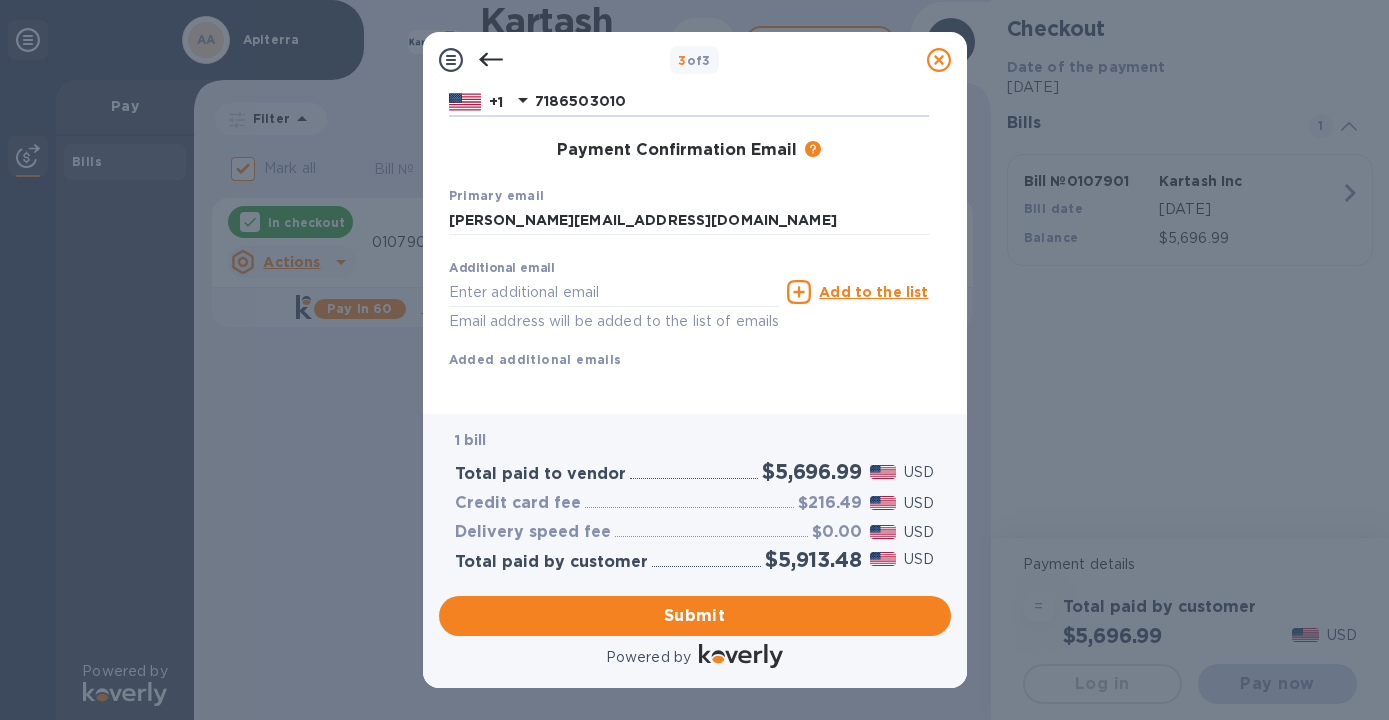 scroll, scrollTop: 277, scrollLeft: 0, axis: vertical 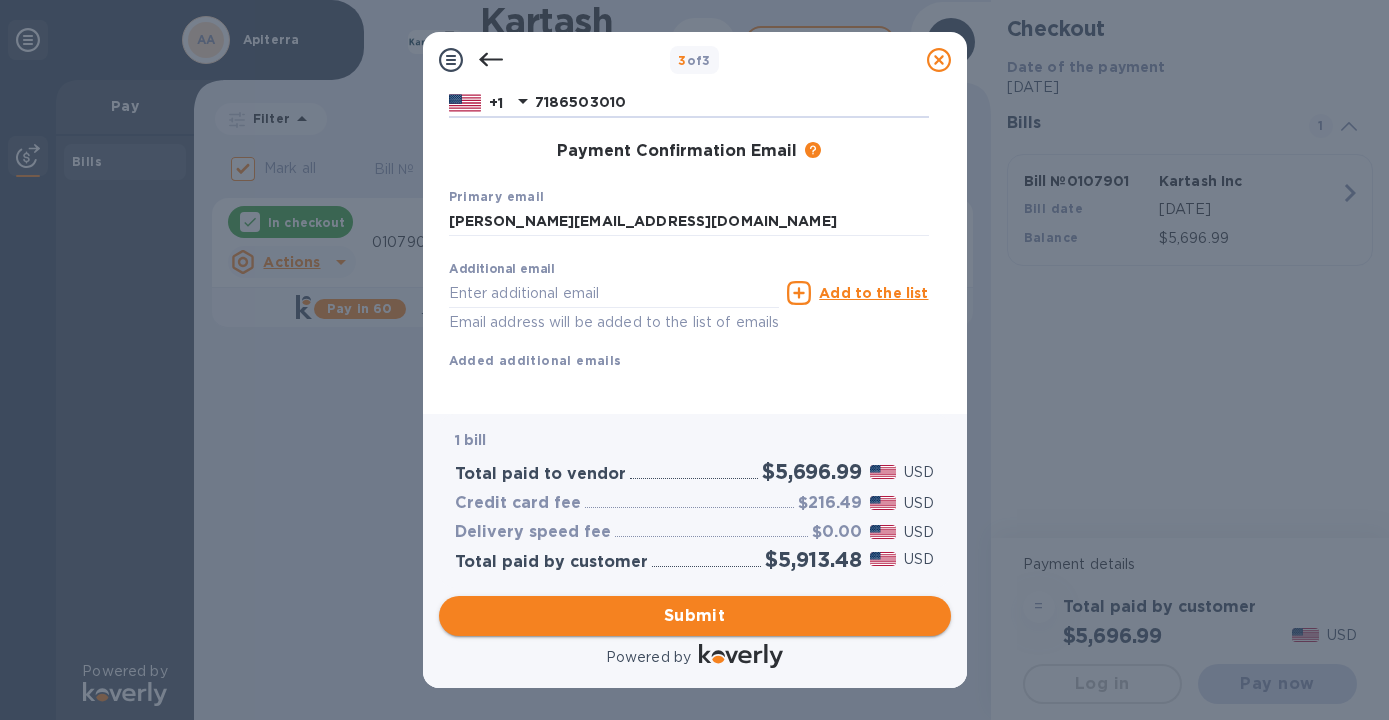 type on "7186503010" 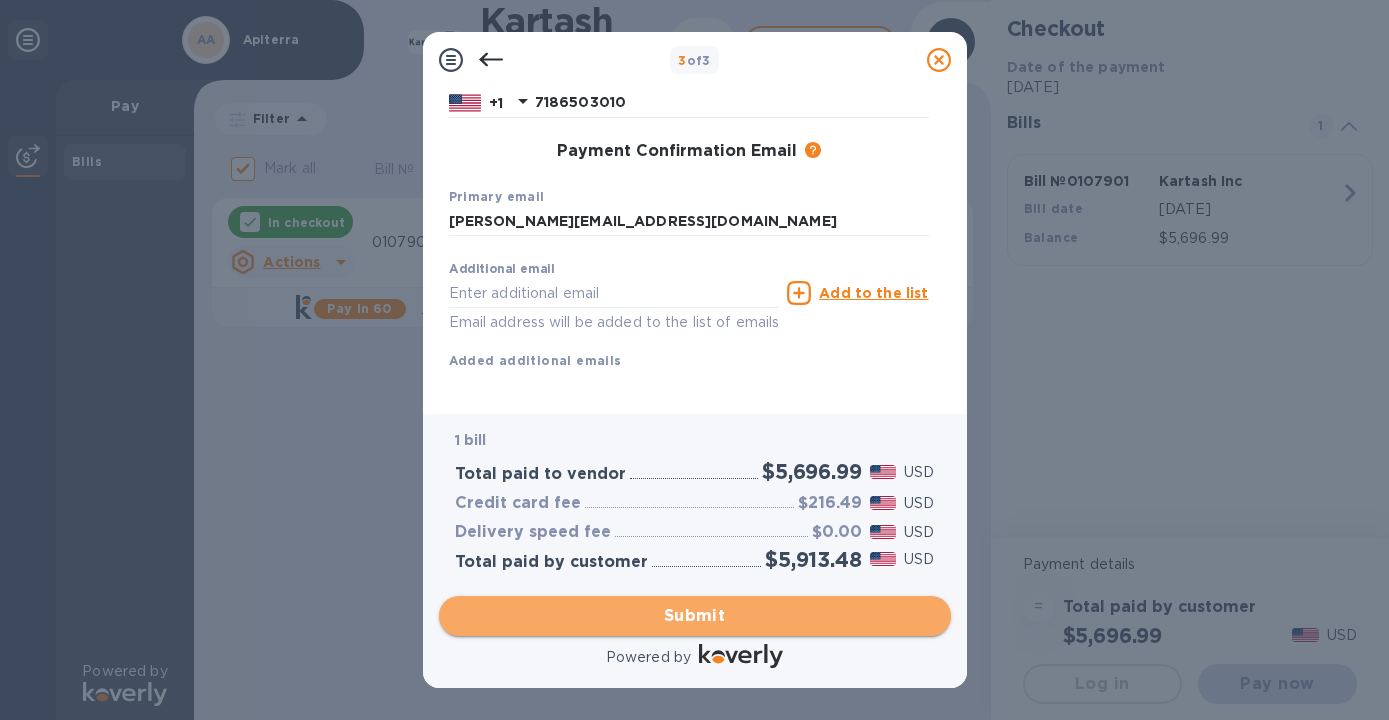 click on "Submit" at bounding box center [695, 616] 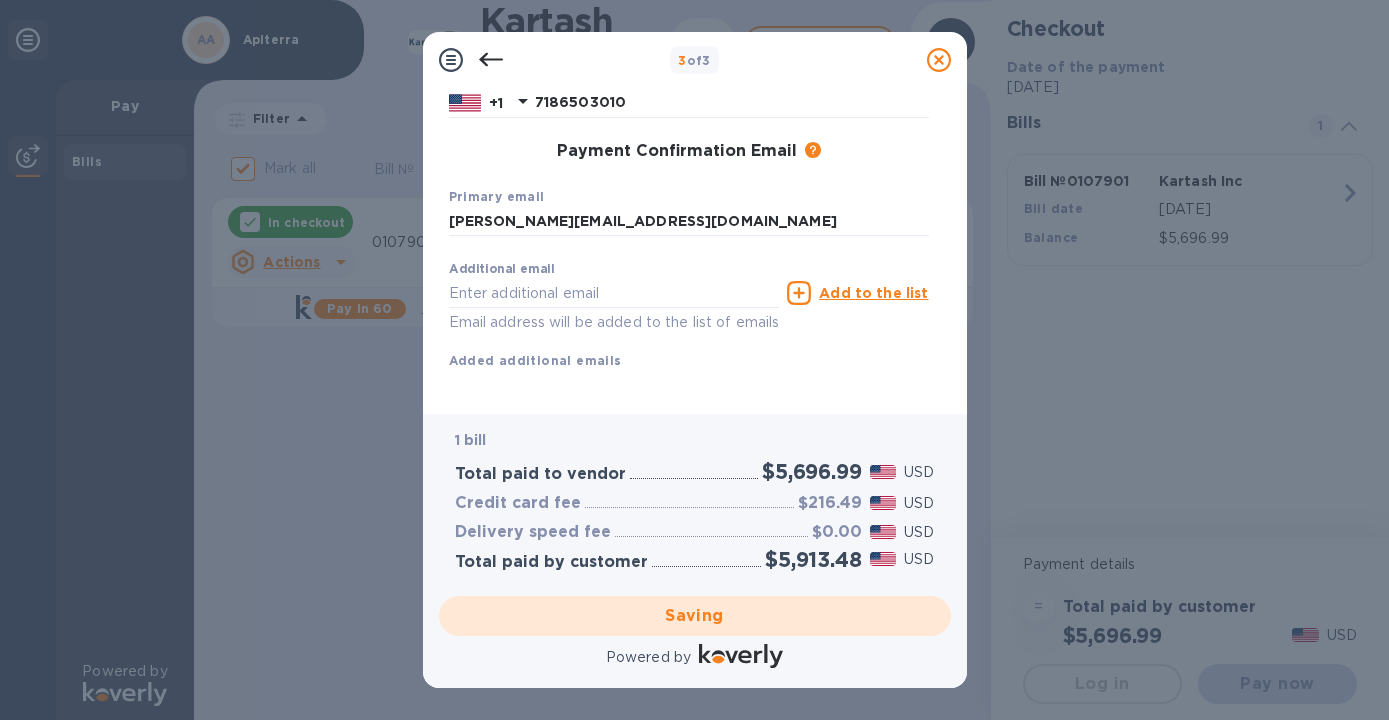 checkbox on "false" 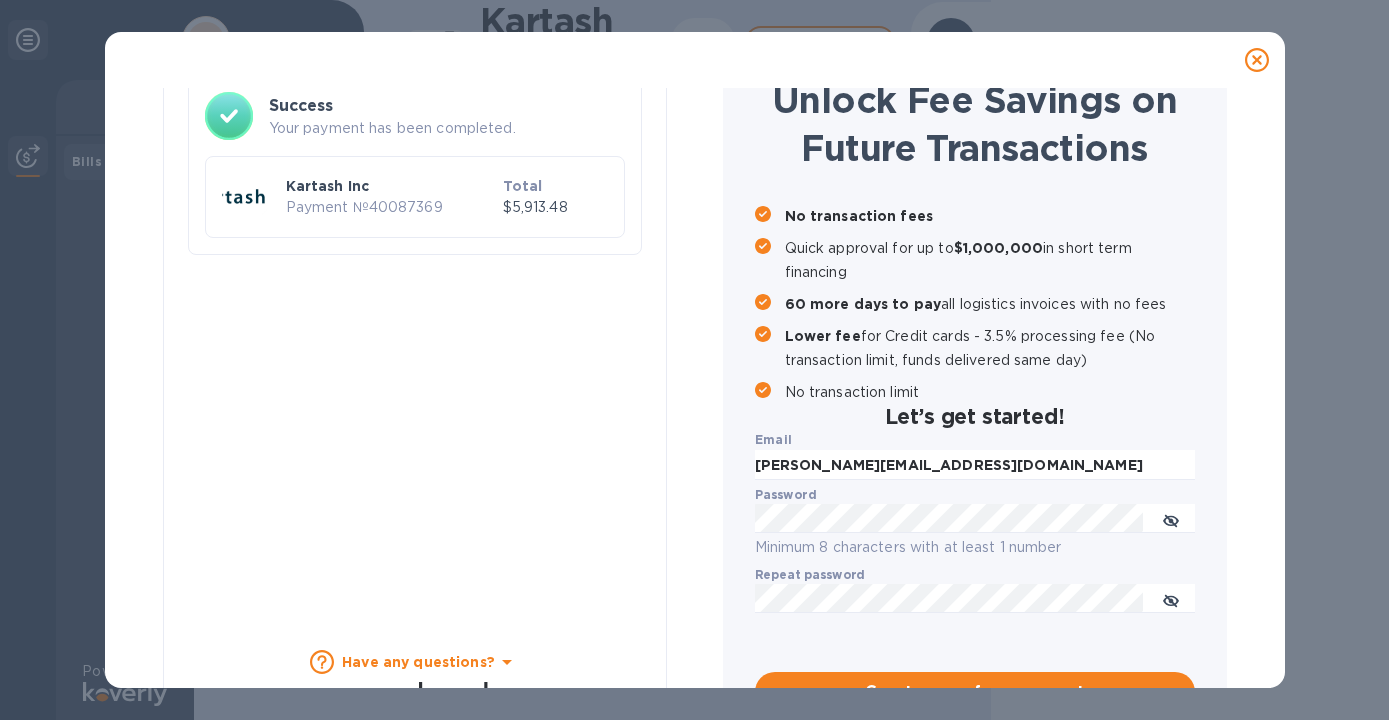 scroll, scrollTop: 112, scrollLeft: 0, axis: vertical 